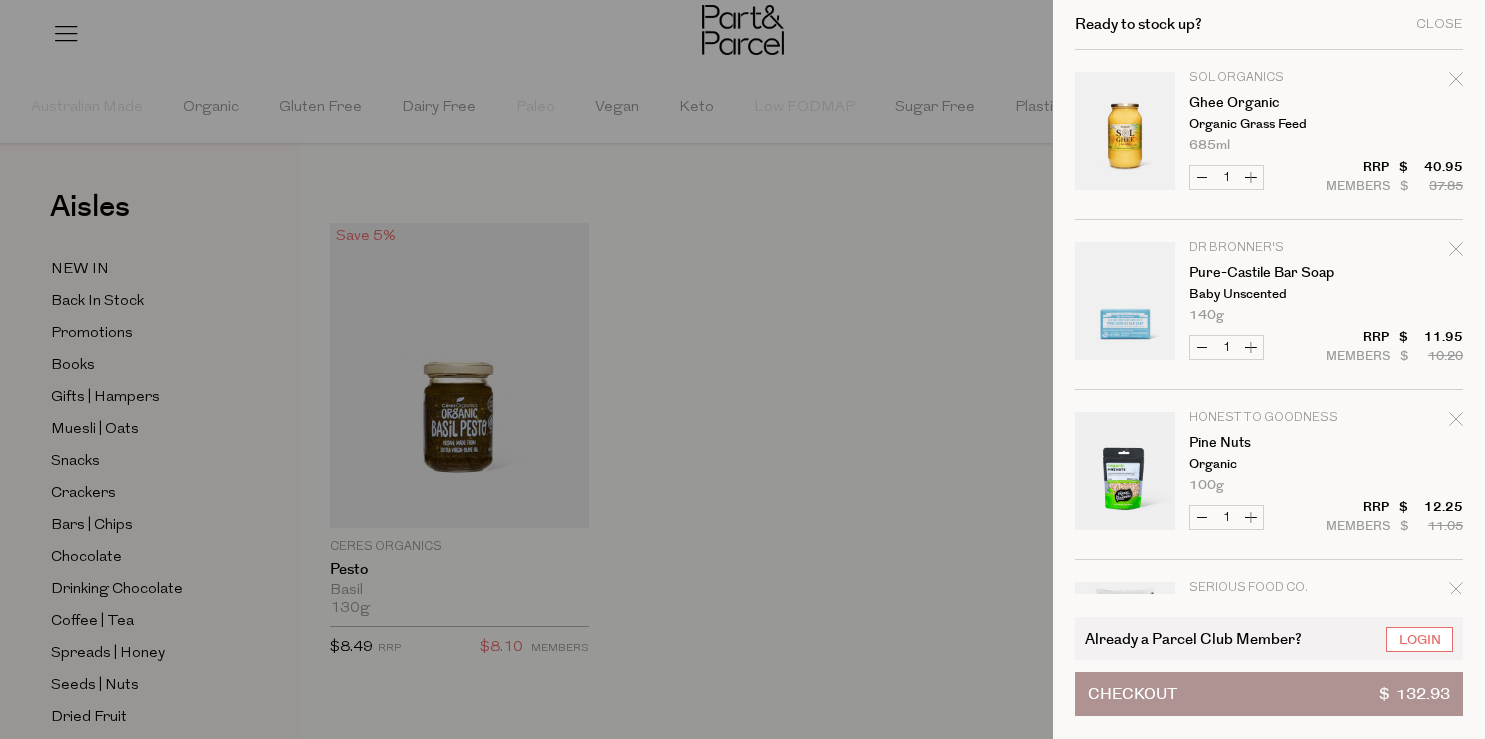 scroll, scrollTop: 0, scrollLeft: 0, axis: both 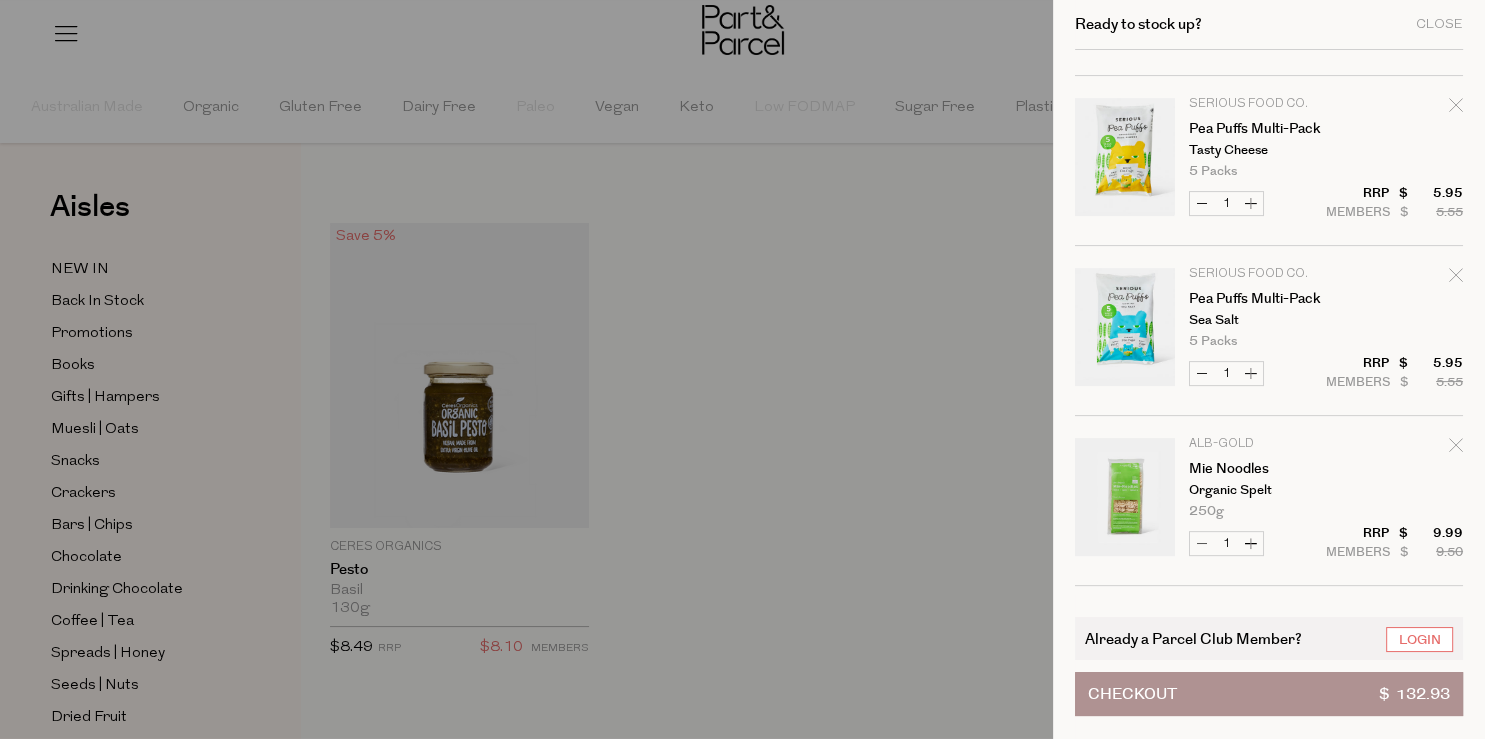 click on "Serious Food Co.
Pea Puffs Multi-Pack
Sea Salt
5 Packs
Only 14 Available
Decrease Pea Puffs Multi-Pack
1 $ $ 5.55" at bounding box center [1269, 342] 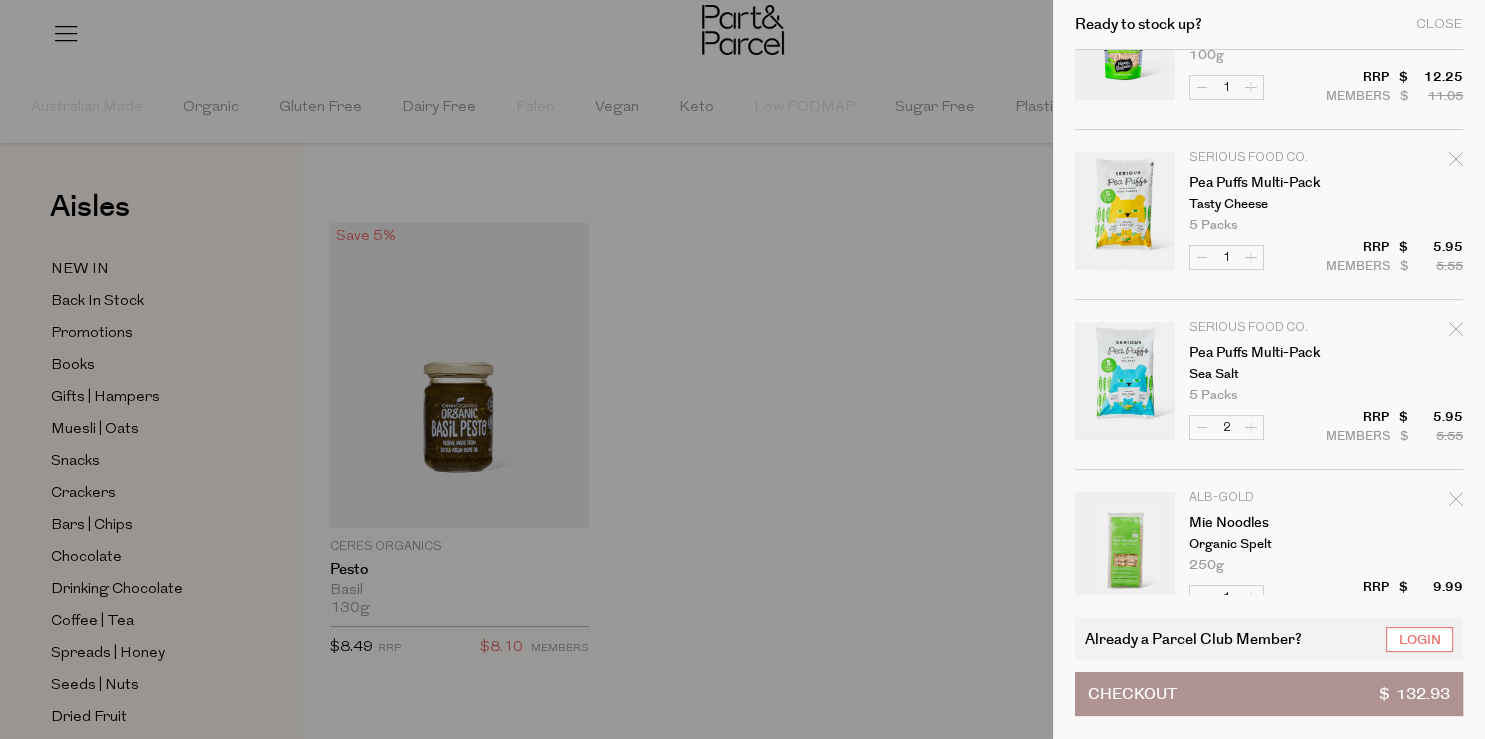 scroll, scrollTop: 352, scrollLeft: 0, axis: vertical 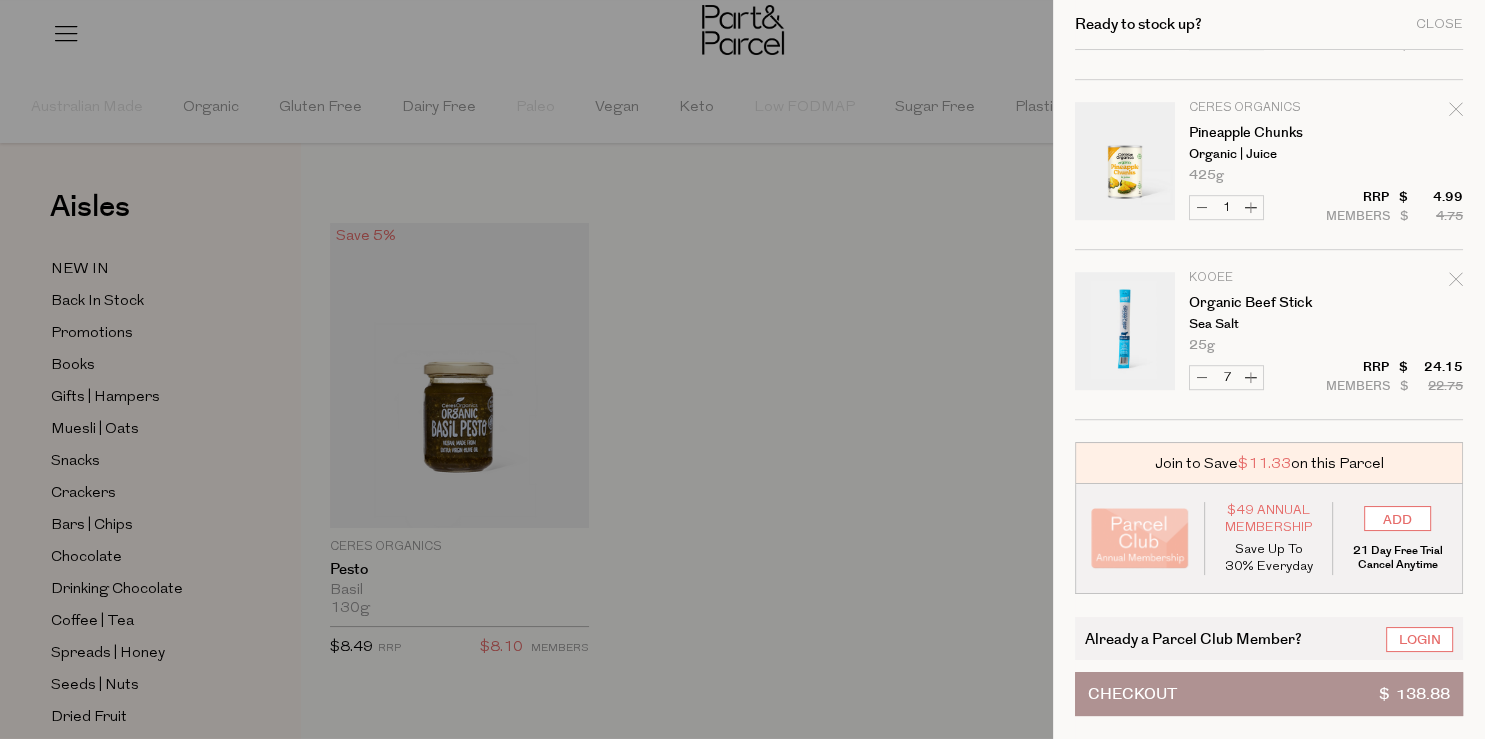 click on "Increase Pineapple Chunks" at bounding box center (1251, 207) 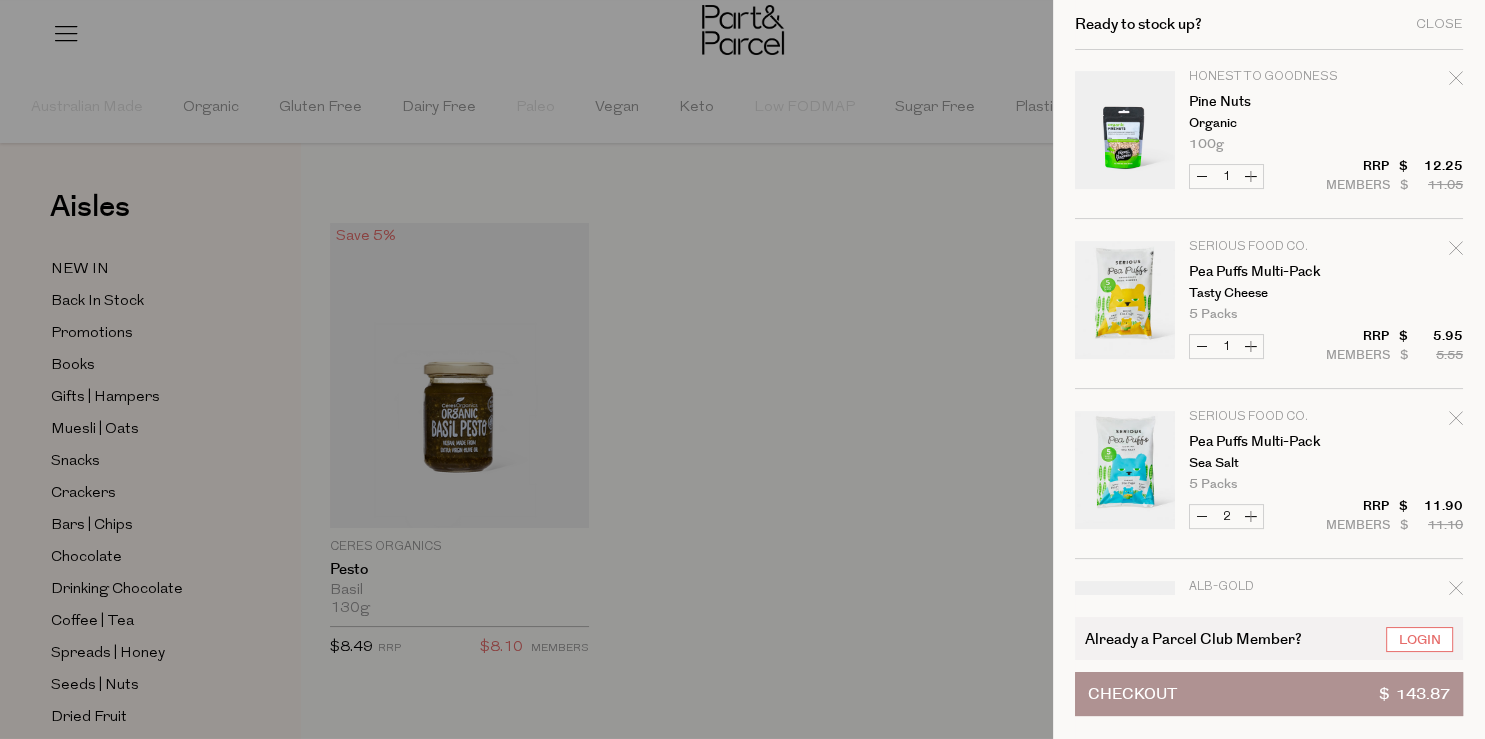 scroll, scrollTop: 342, scrollLeft: 0, axis: vertical 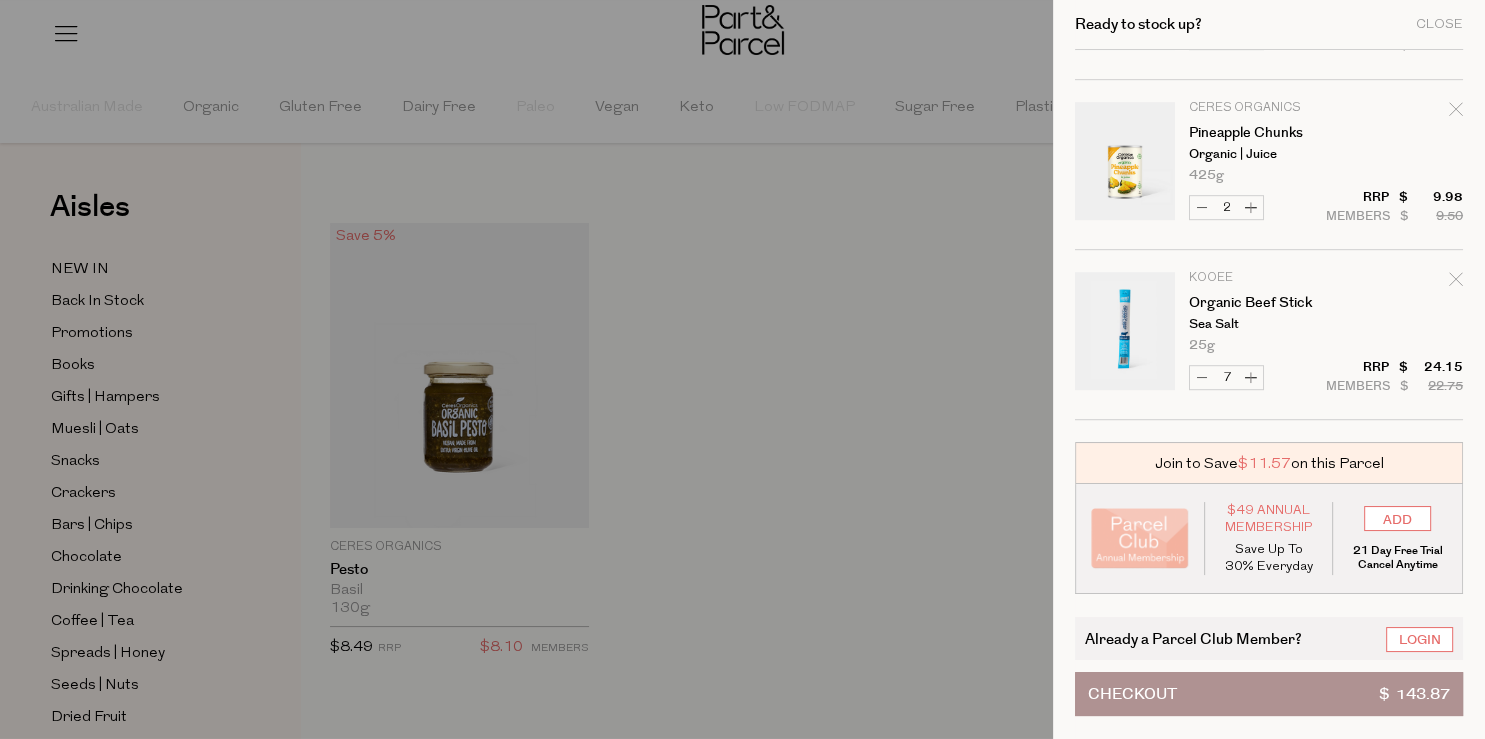 click at bounding box center (742, 369) 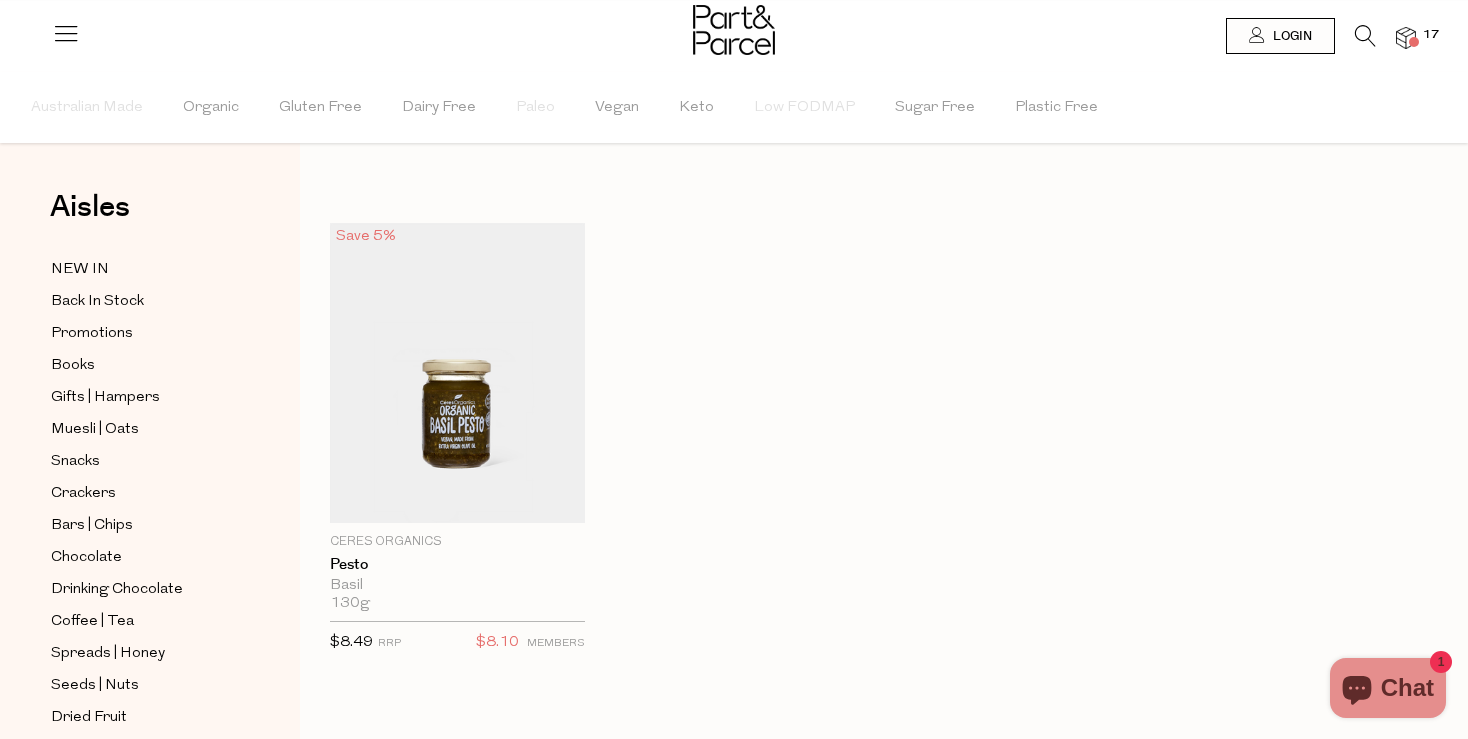 click at bounding box center (1406, 38) 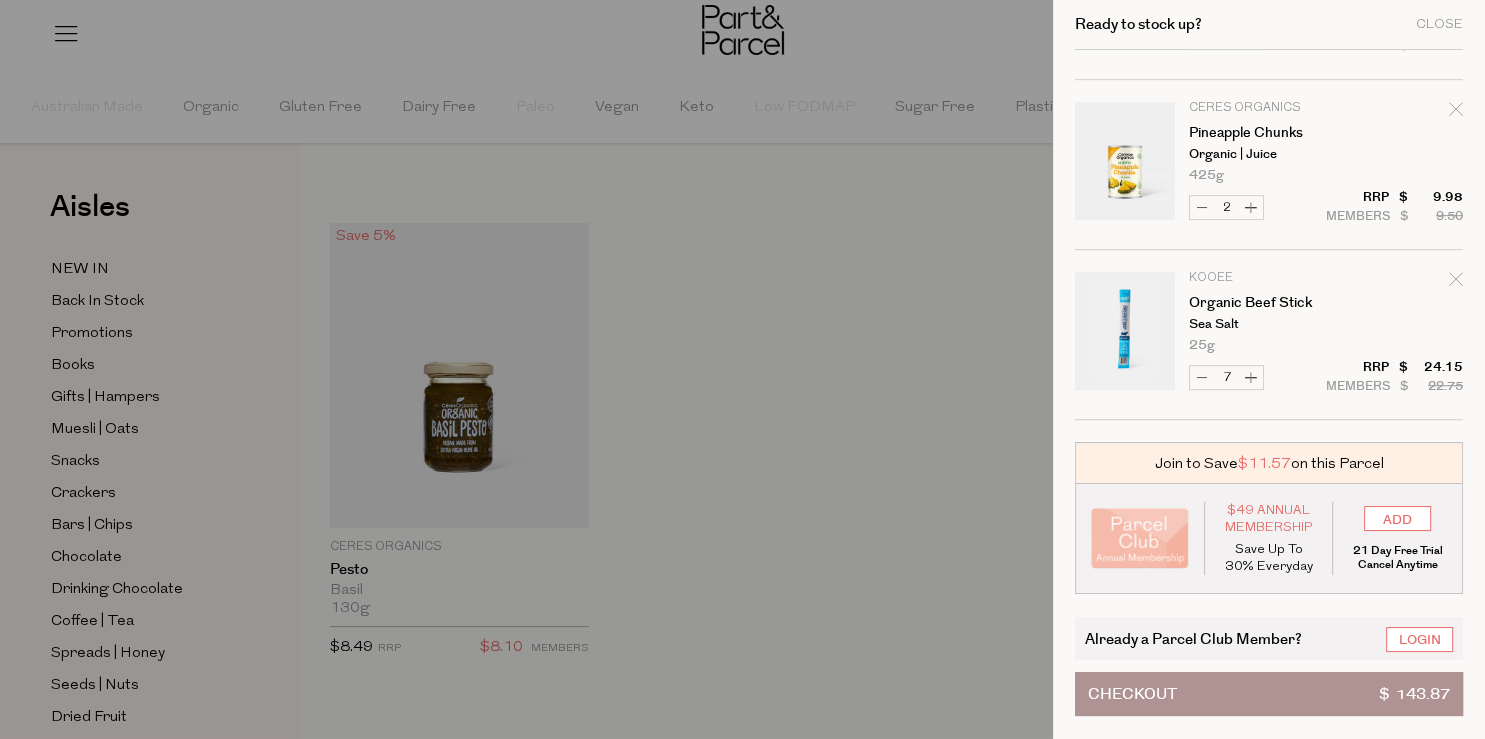 click on "Decrease Organic Beef Stick" at bounding box center (1202, 377) 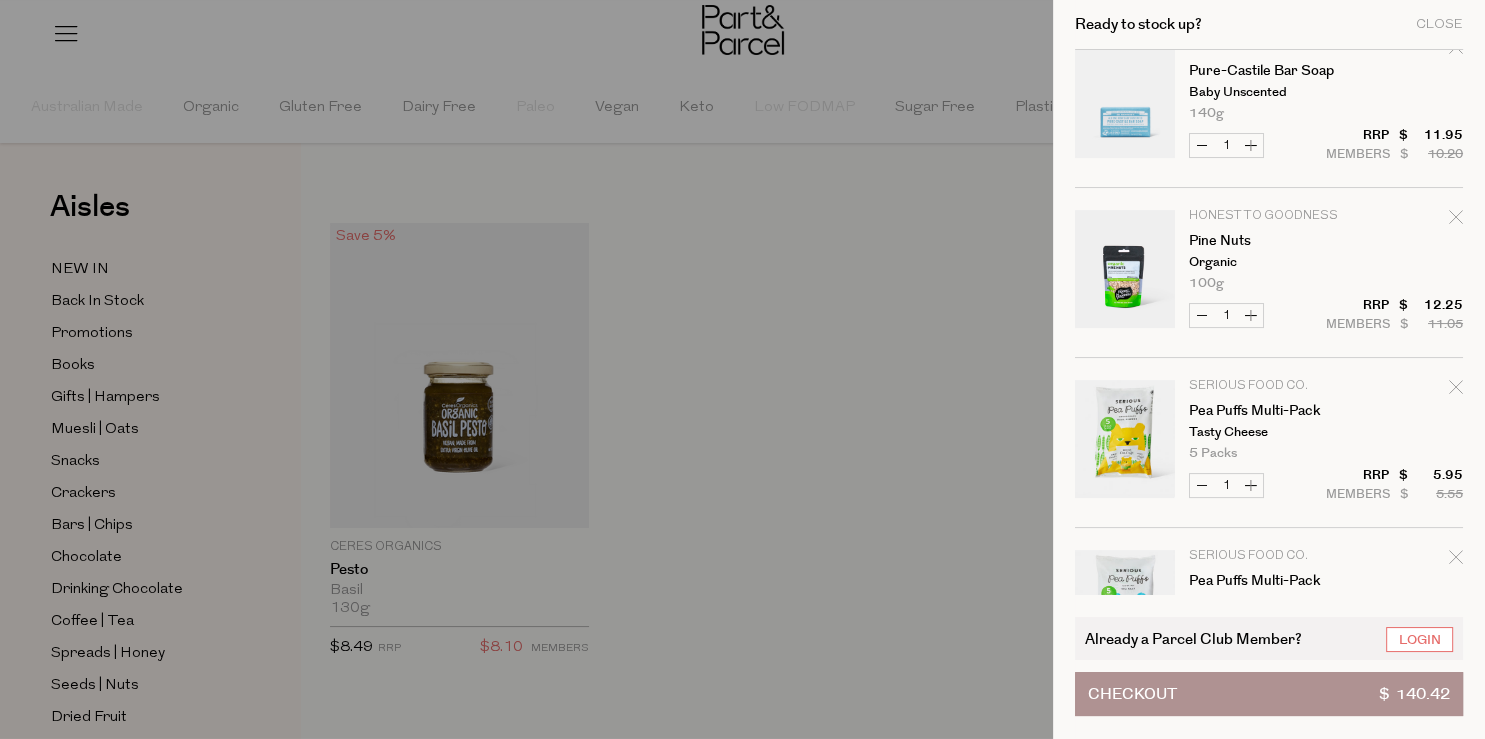 scroll, scrollTop: 209, scrollLeft: 0, axis: vertical 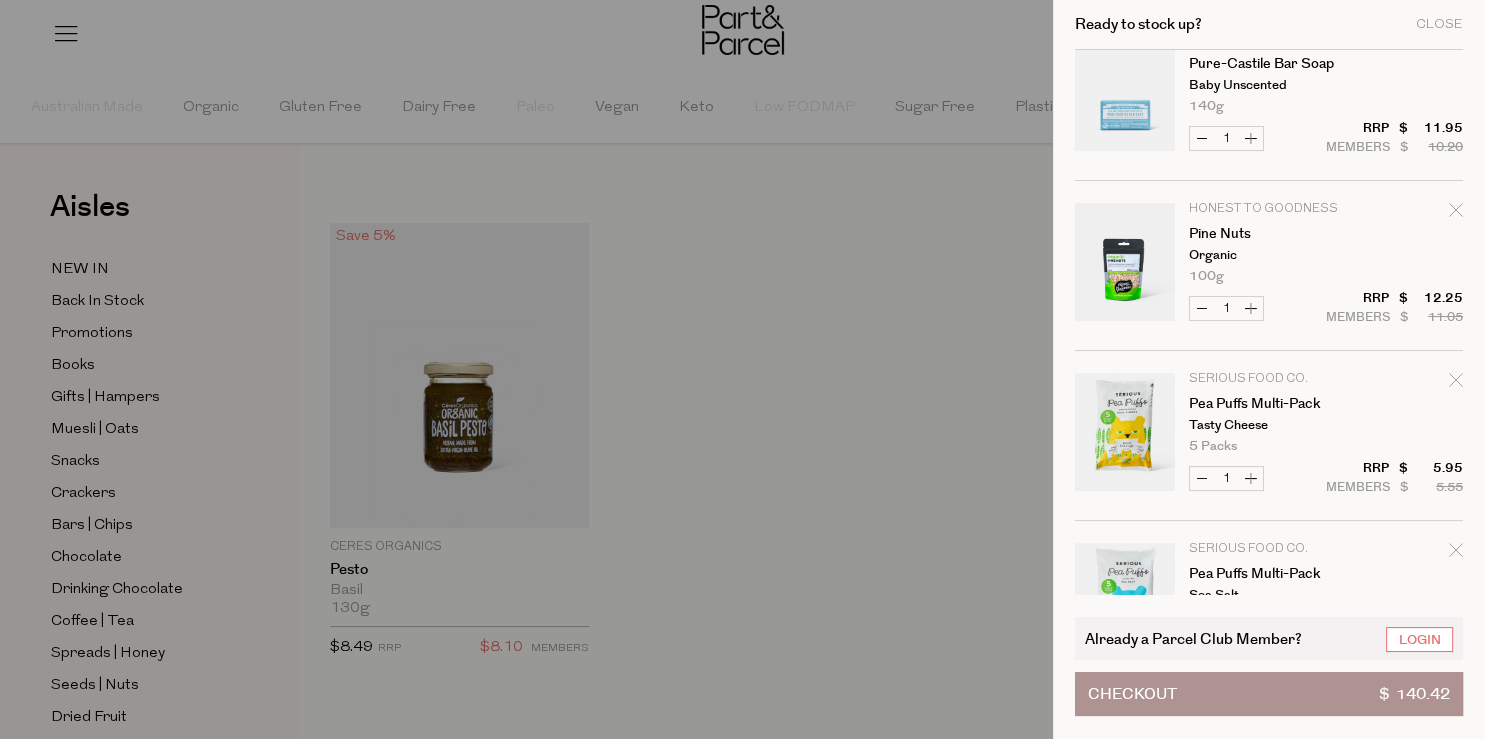 click on "Honest to Goodness
Pine Nuts
Organic
100g
Only 13 Available" at bounding box center (1326, 243) 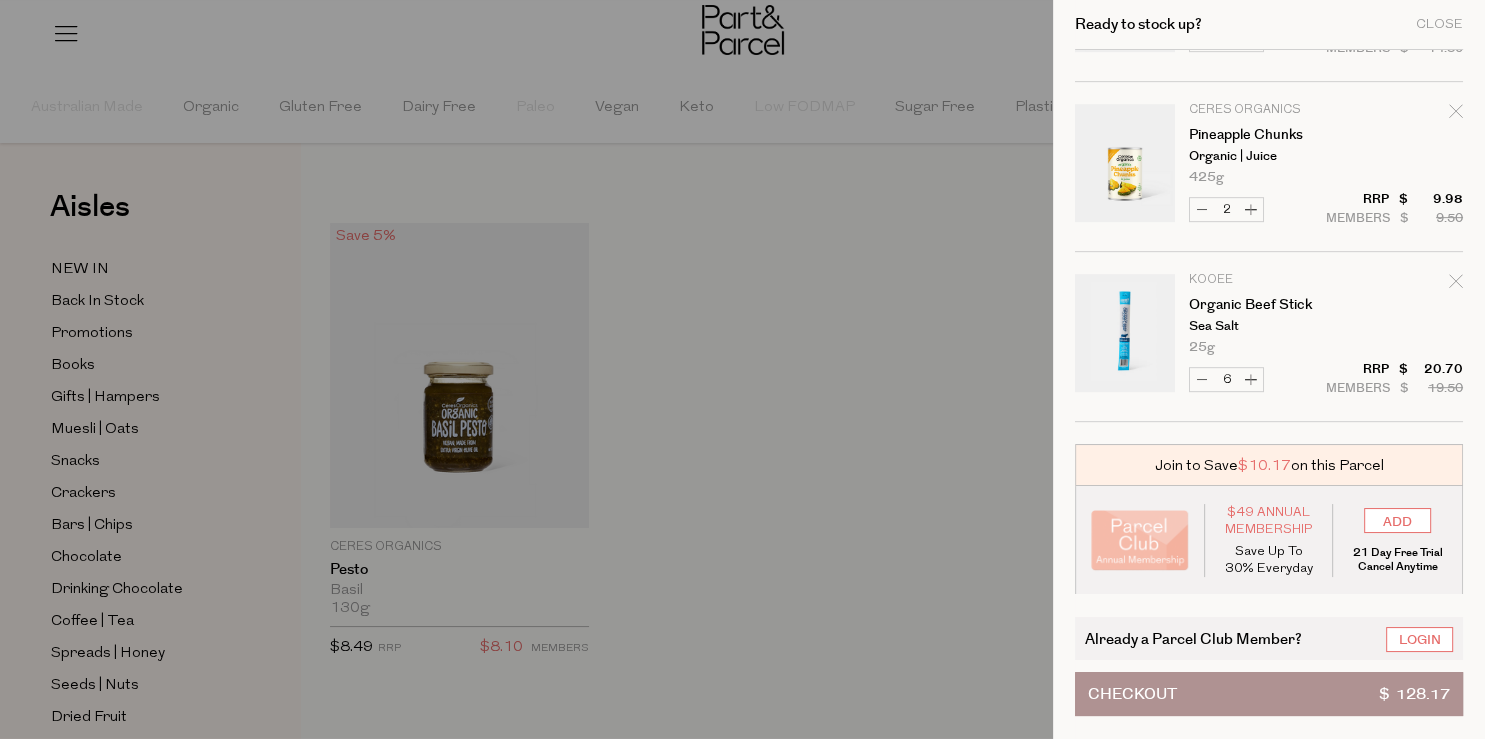 scroll, scrollTop: 1004, scrollLeft: 0, axis: vertical 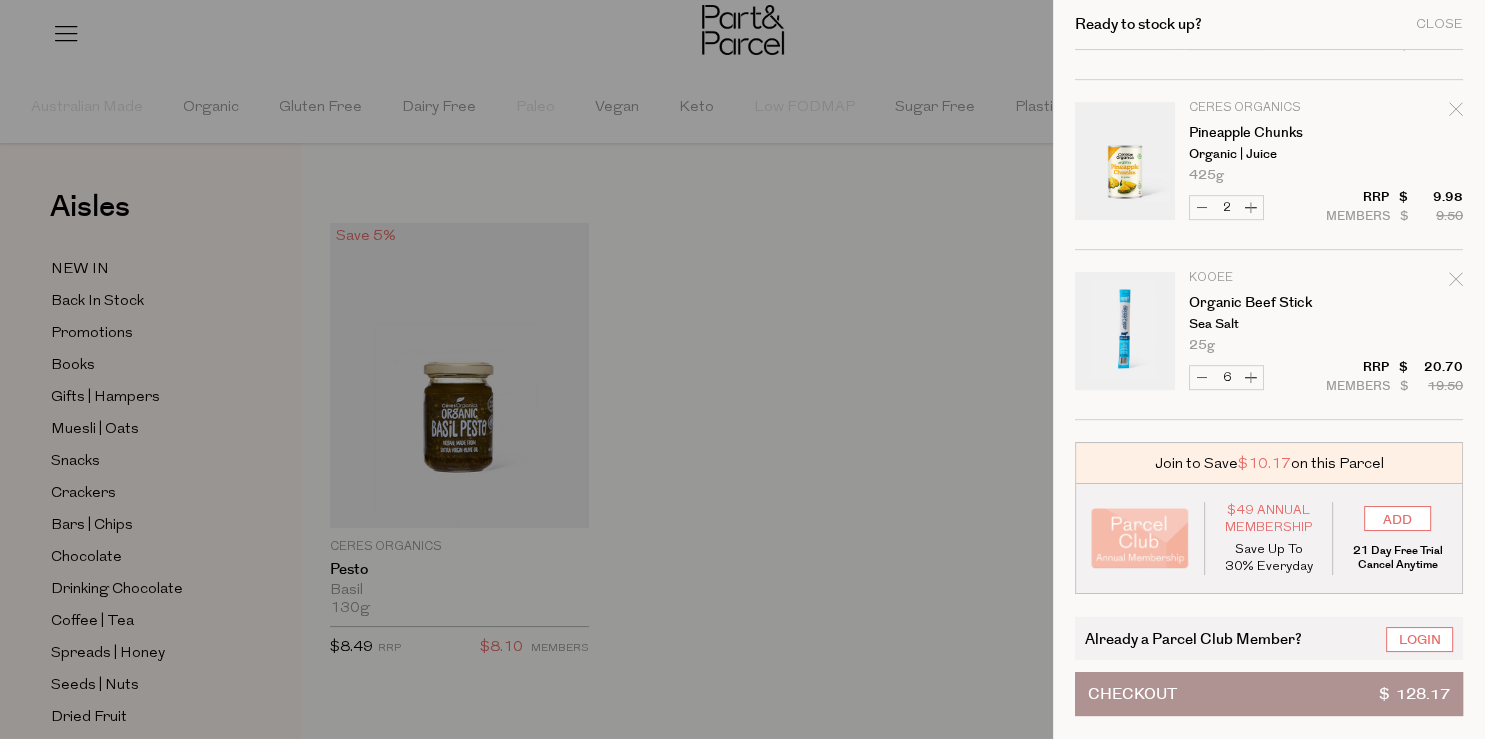 click at bounding box center (742, 369) 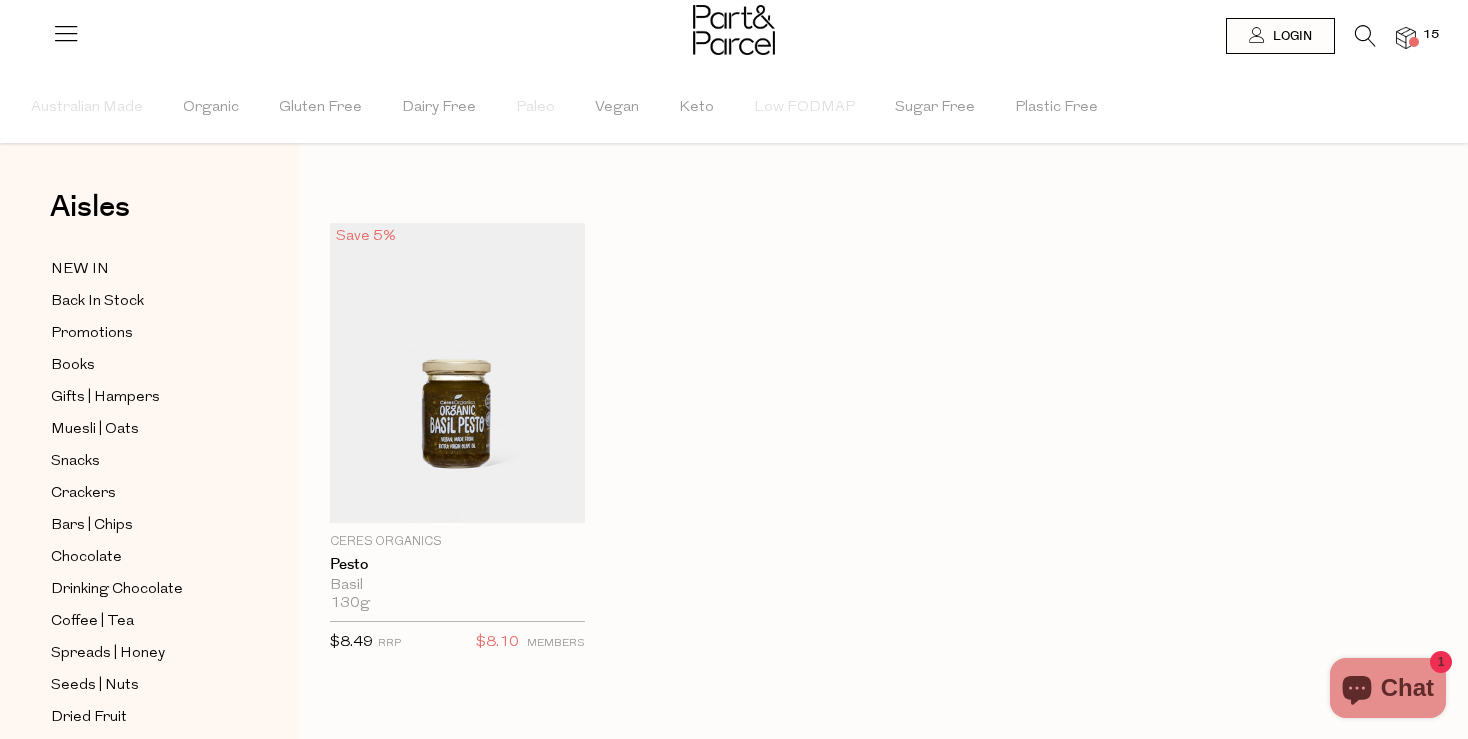 click at bounding box center [1365, 36] 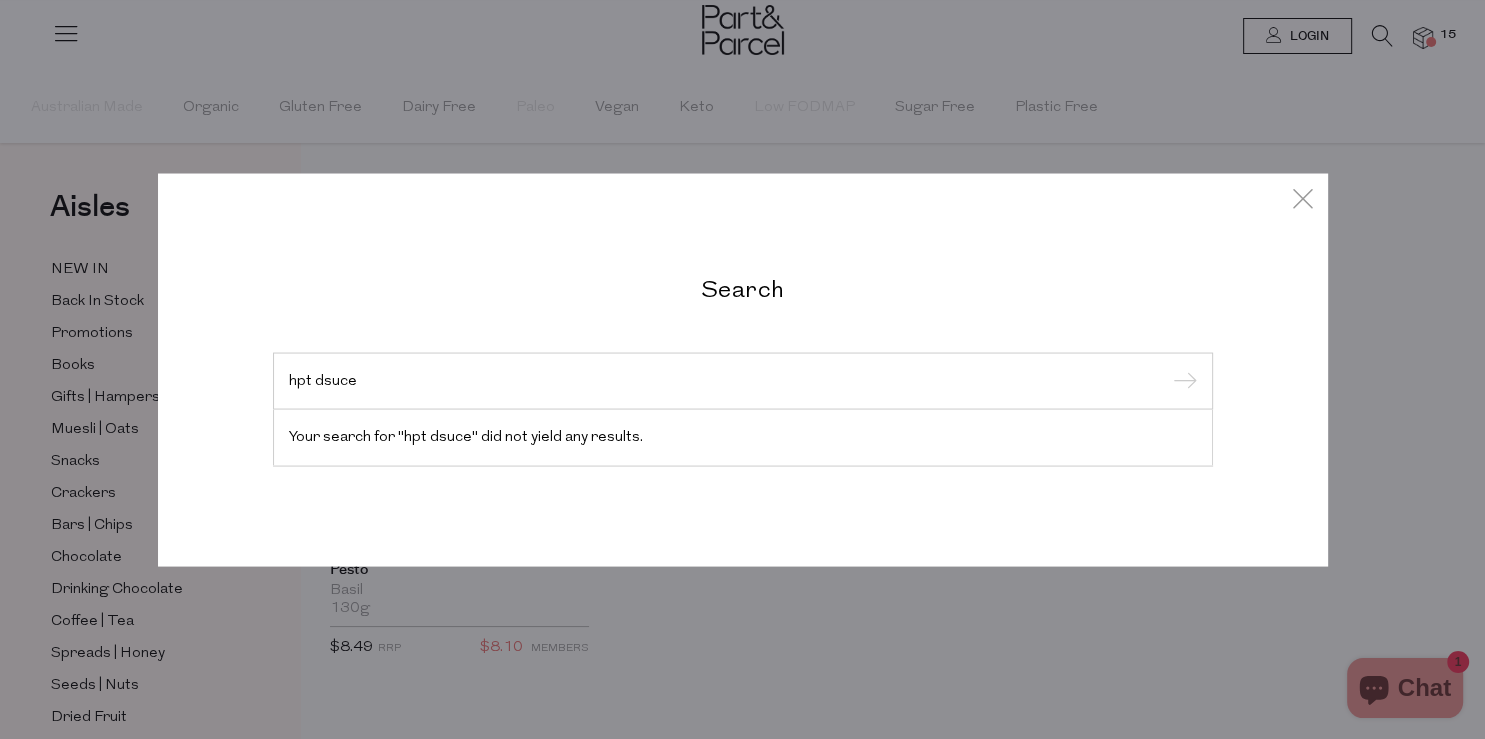 click on "hpt dsuce" at bounding box center (743, 380) 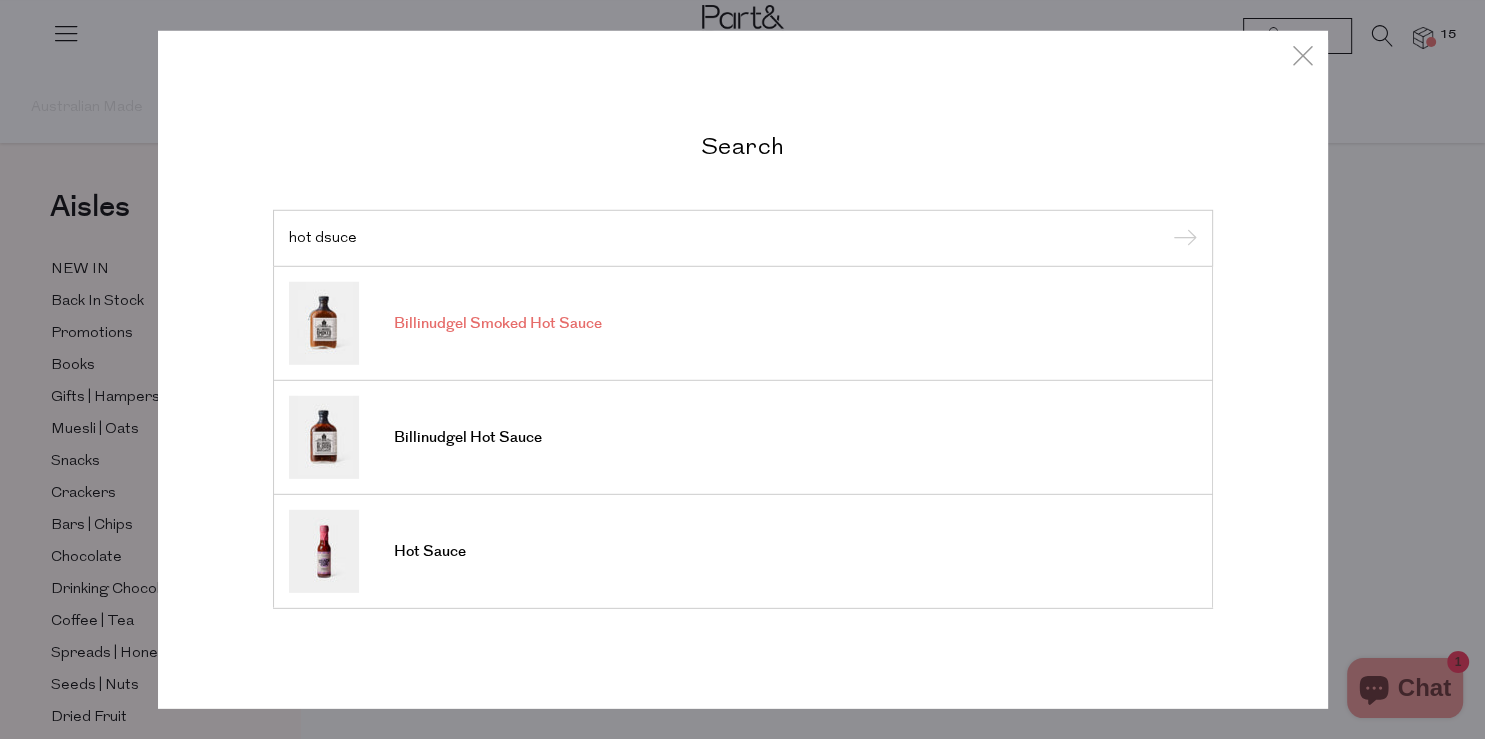 type on "hot dsuce" 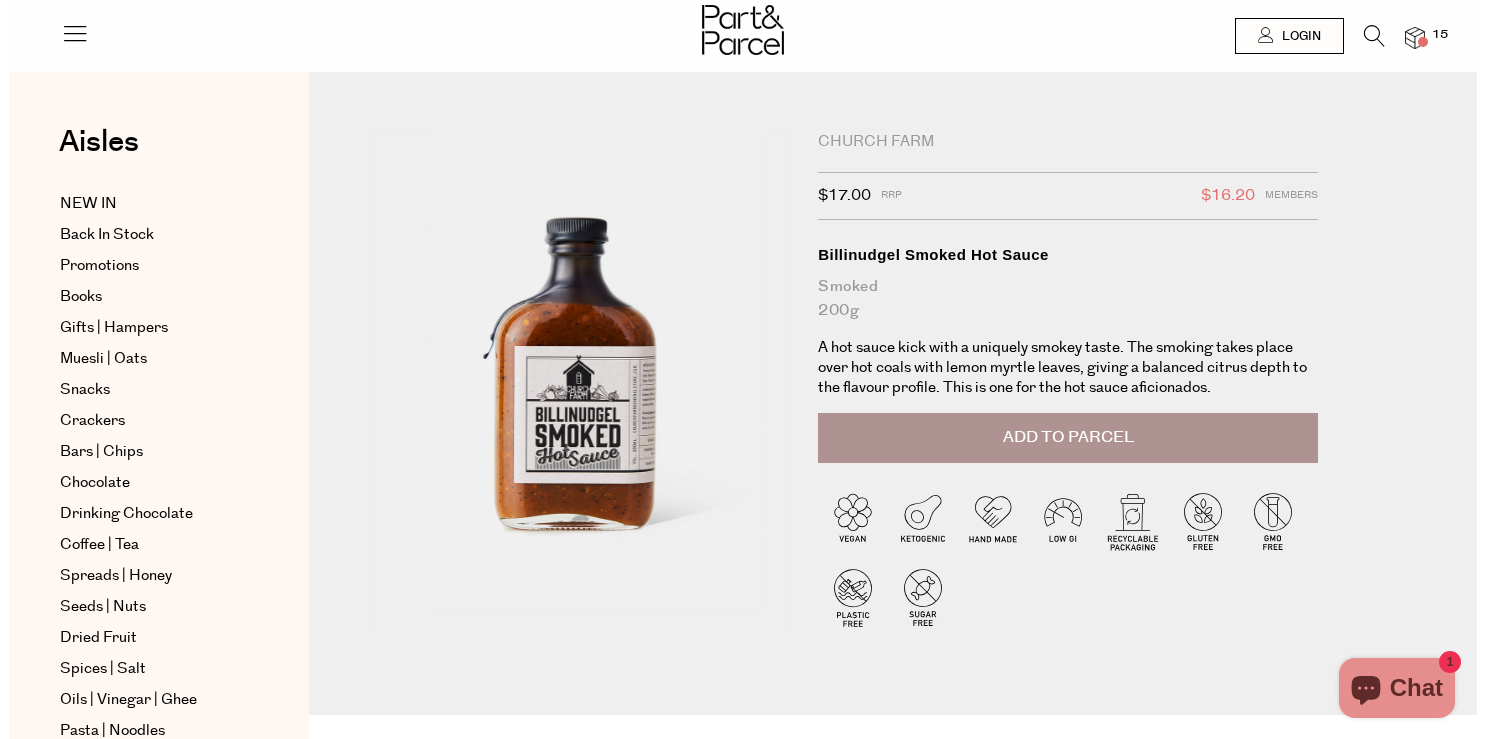 scroll, scrollTop: 0, scrollLeft: 0, axis: both 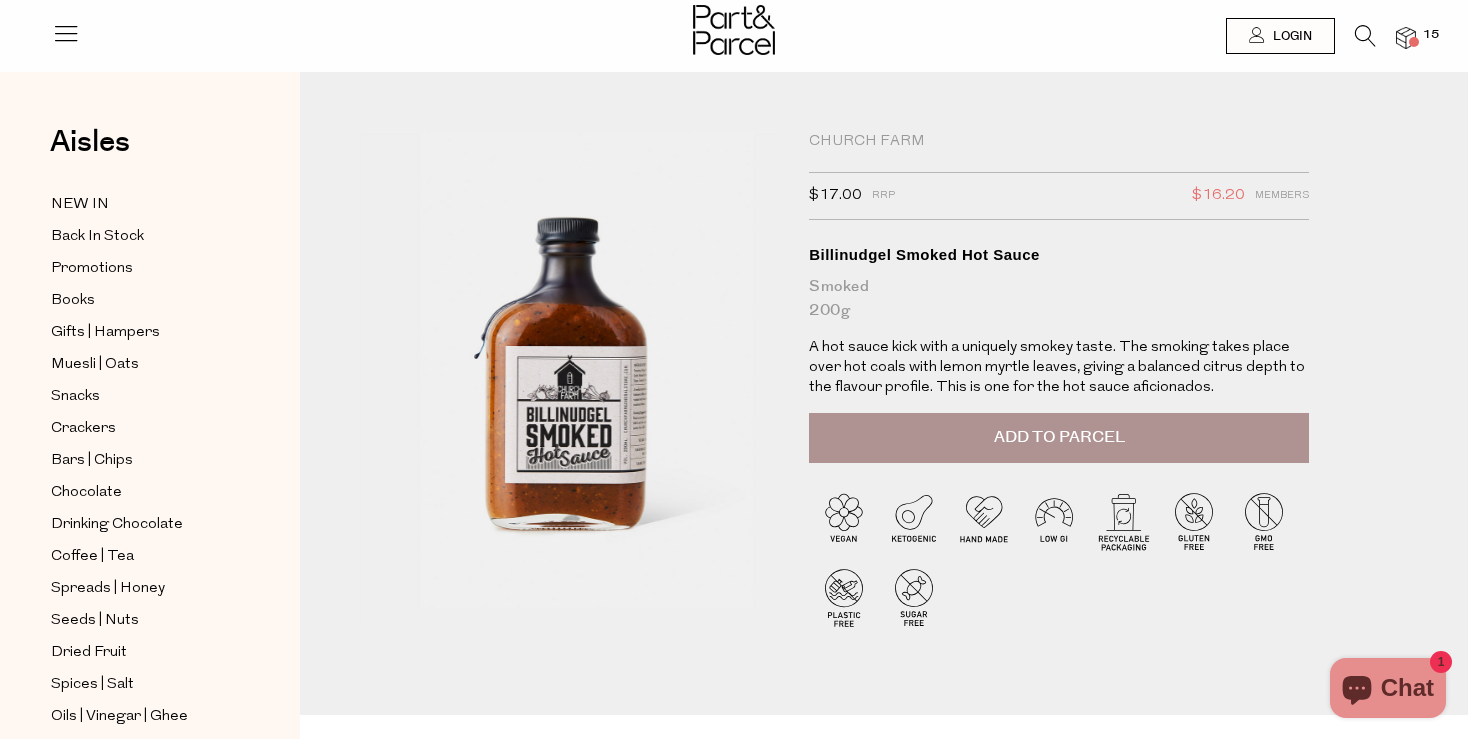 click on "Add to Parcel" at bounding box center [1059, 437] 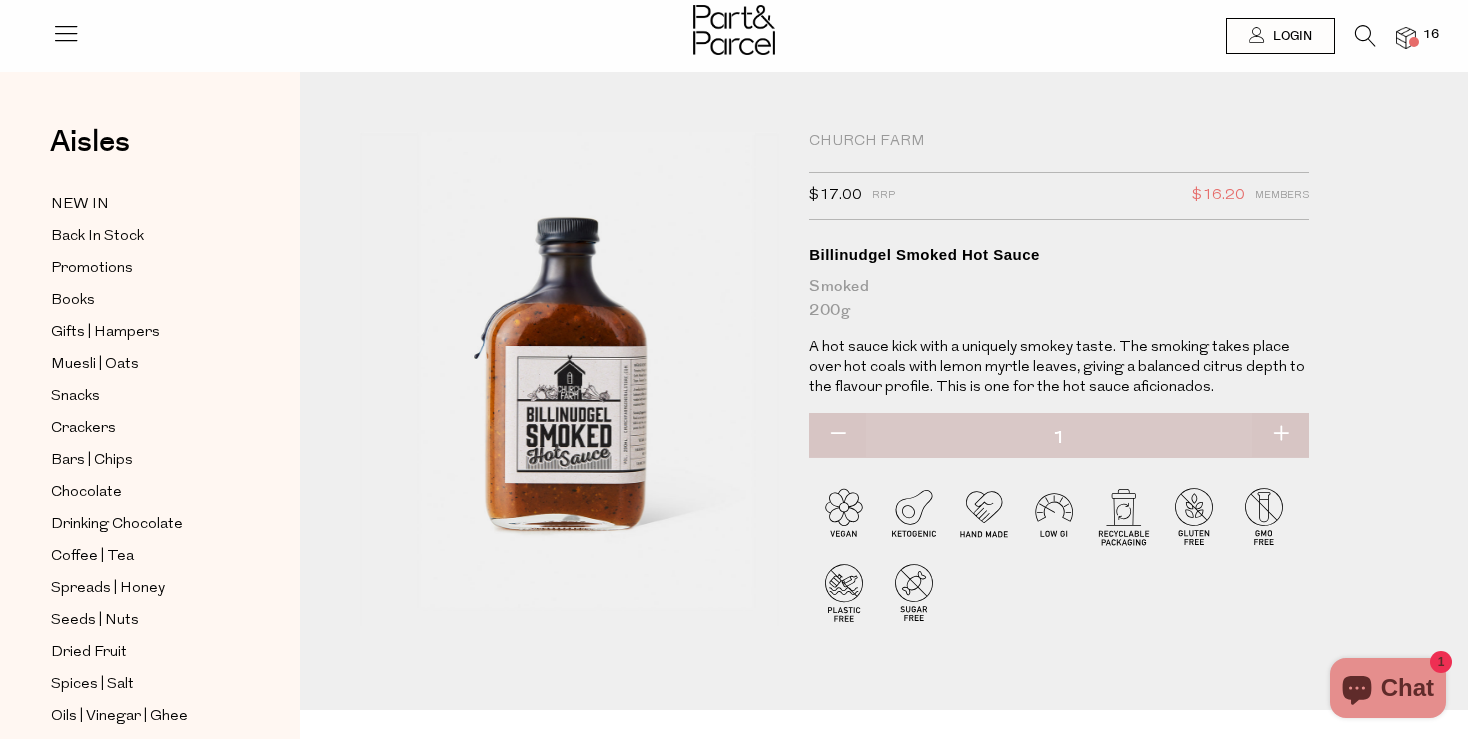 click at bounding box center [837, 435] 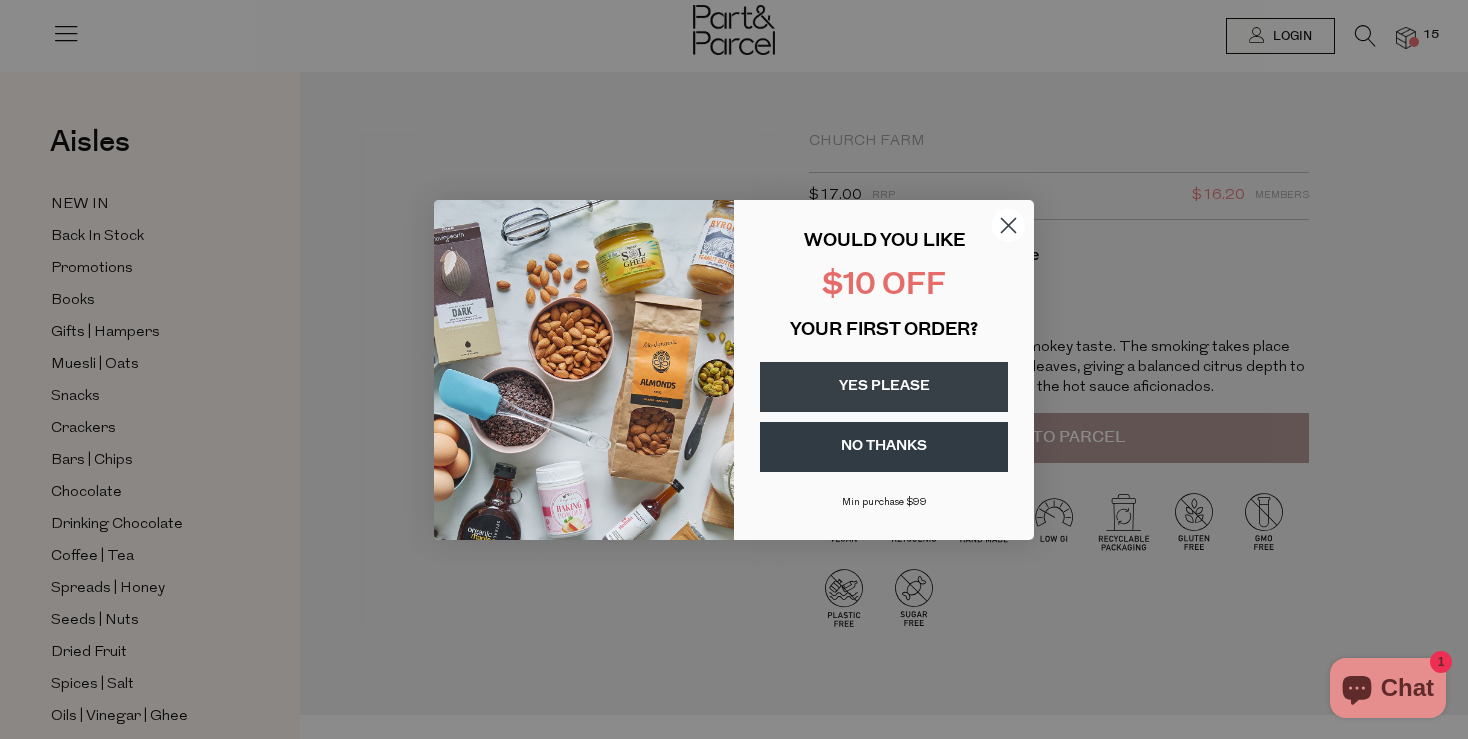 click 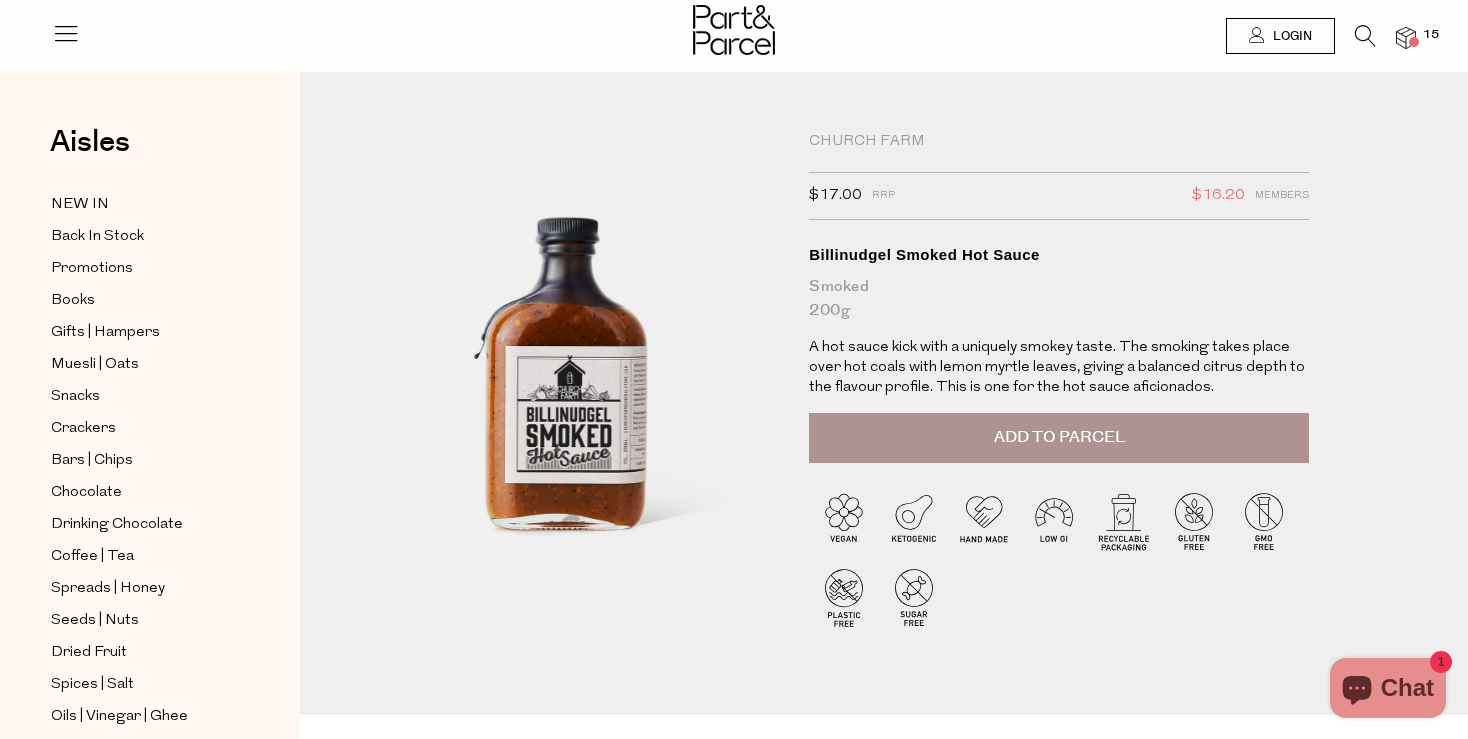click at bounding box center [1365, 36] 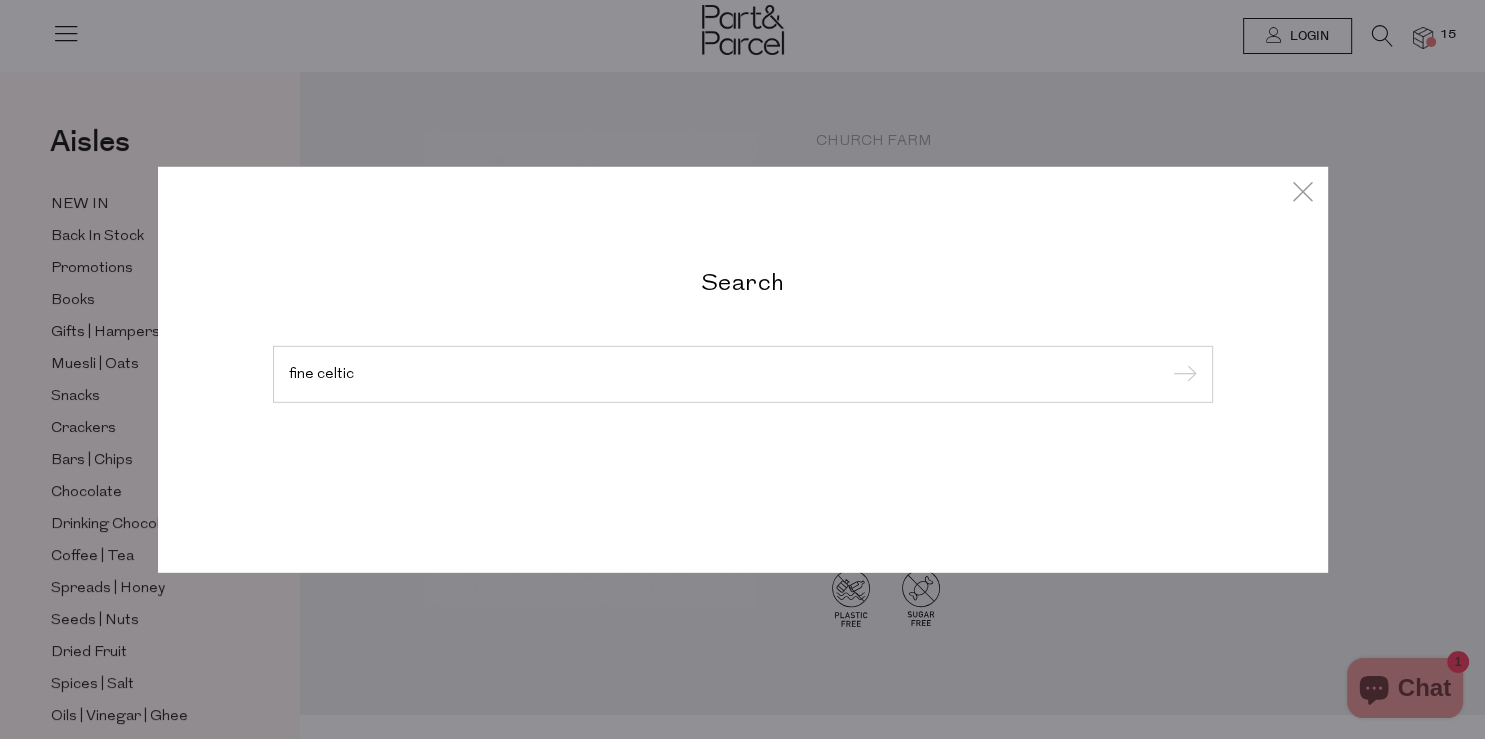 type on "fine celtic" 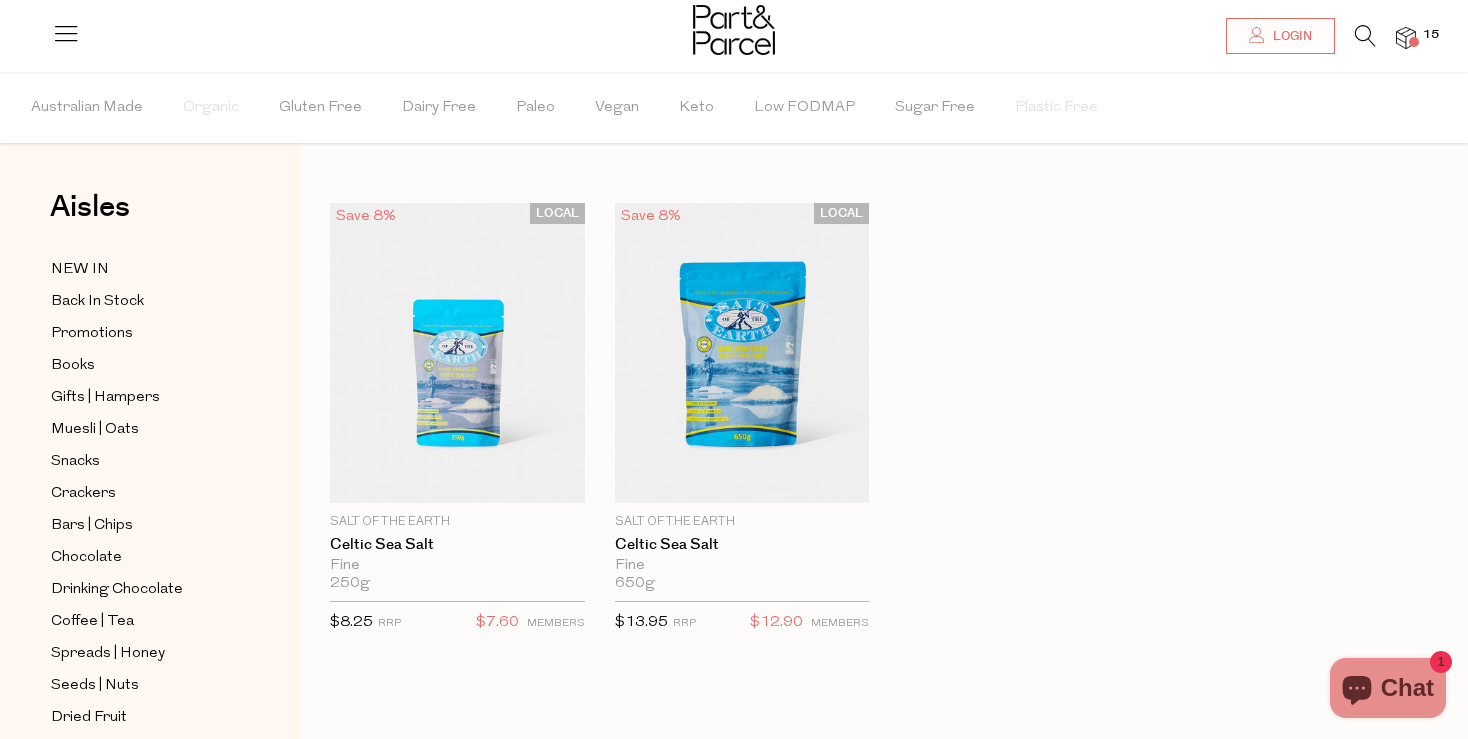 scroll, scrollTop: 20, scrollLeft: 0, axis: vertical 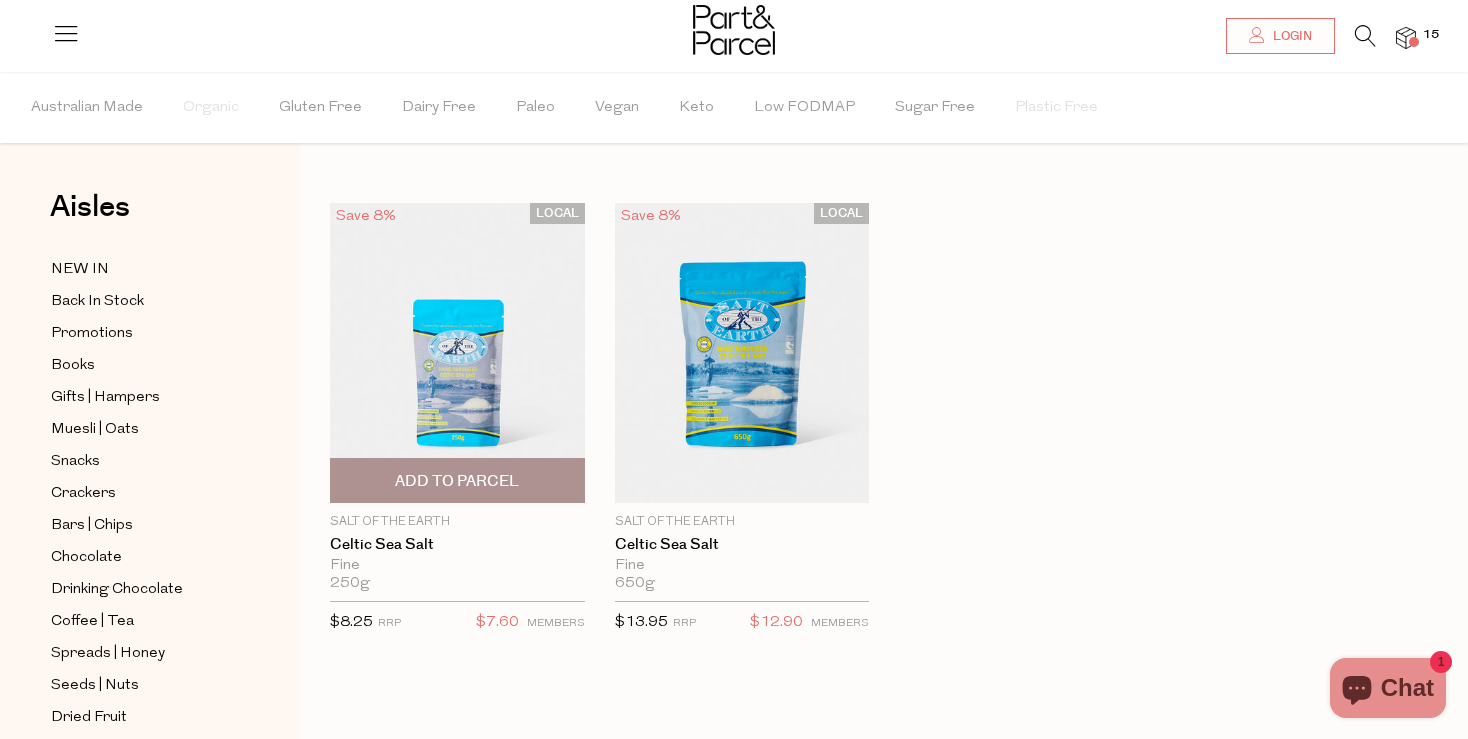 click at bounding box center (457, 353) 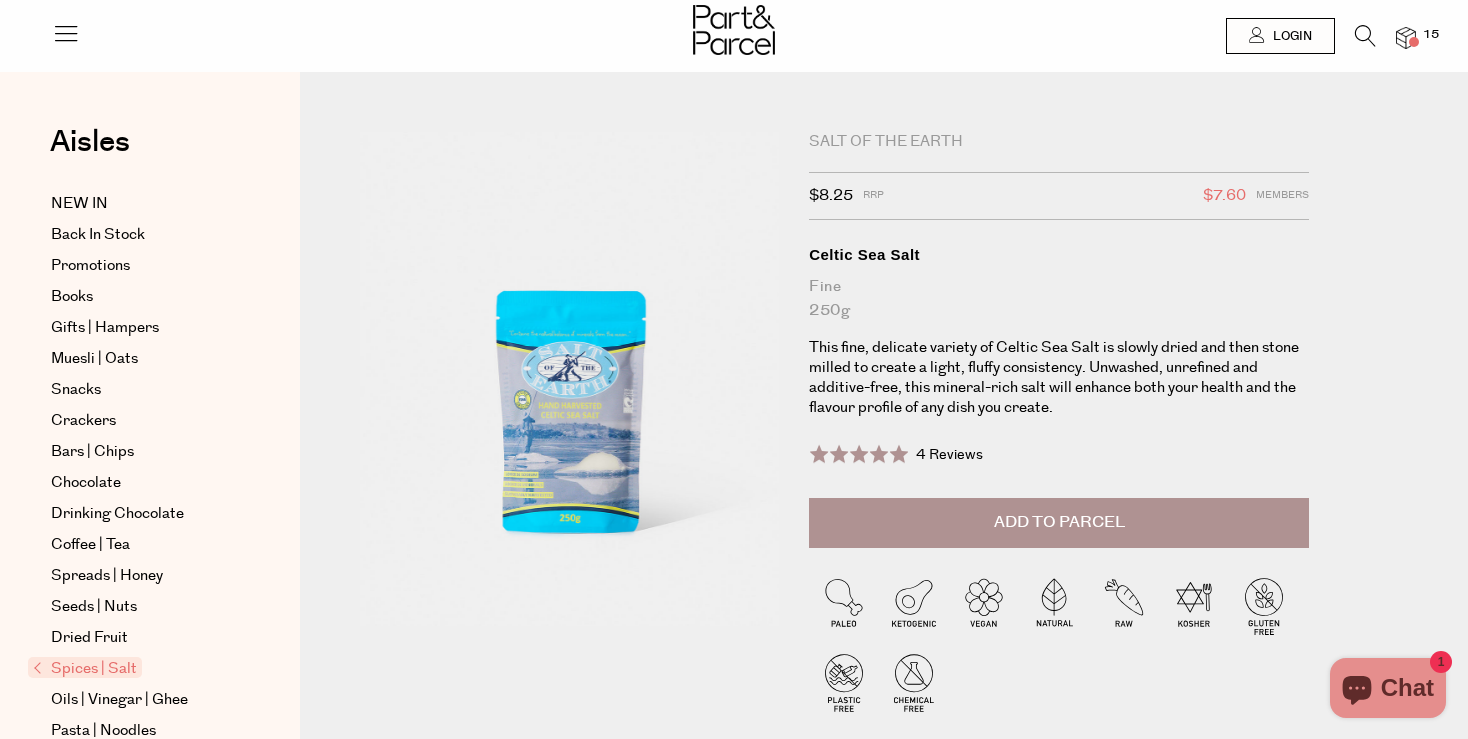scroll, scrollTop: 0, scrollLeft: 0, axis: both 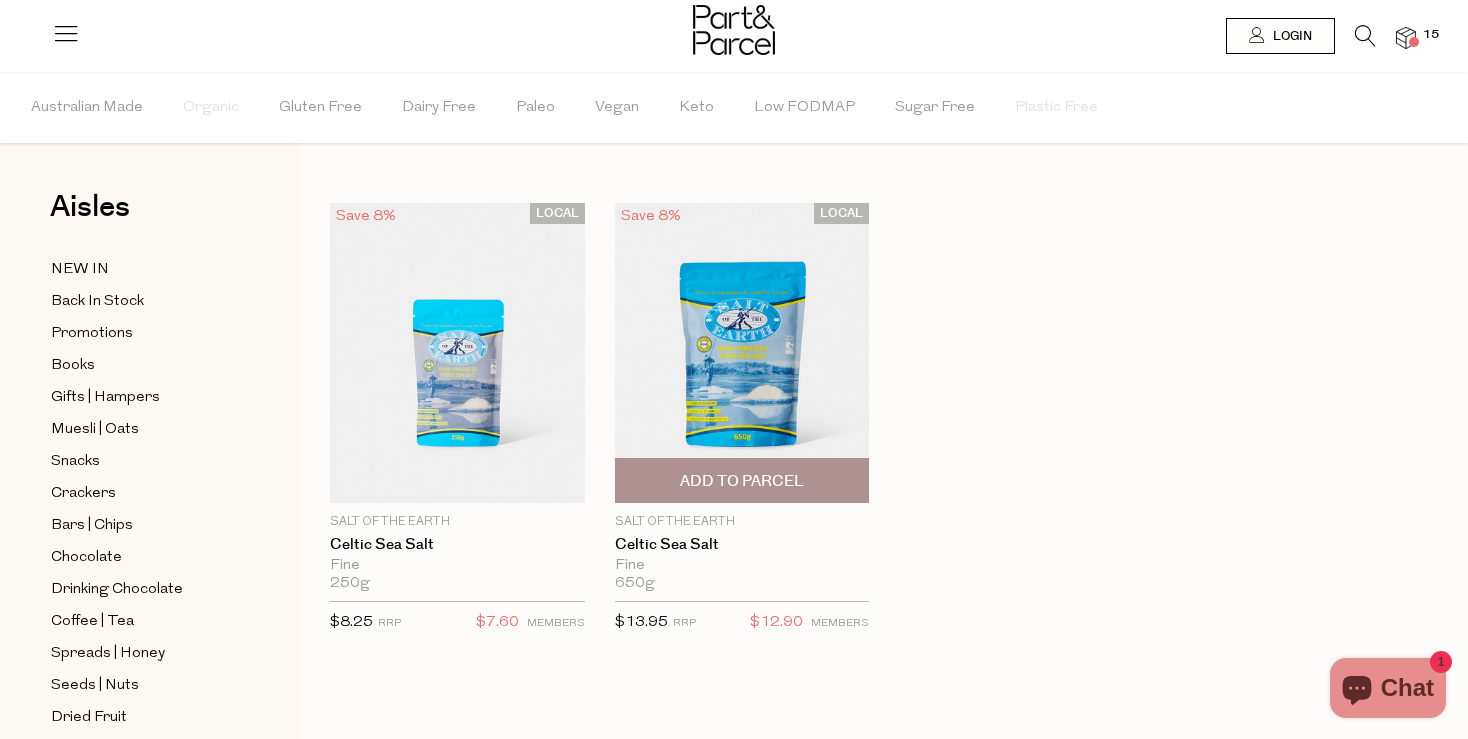 click at bounding box center (742, 353) 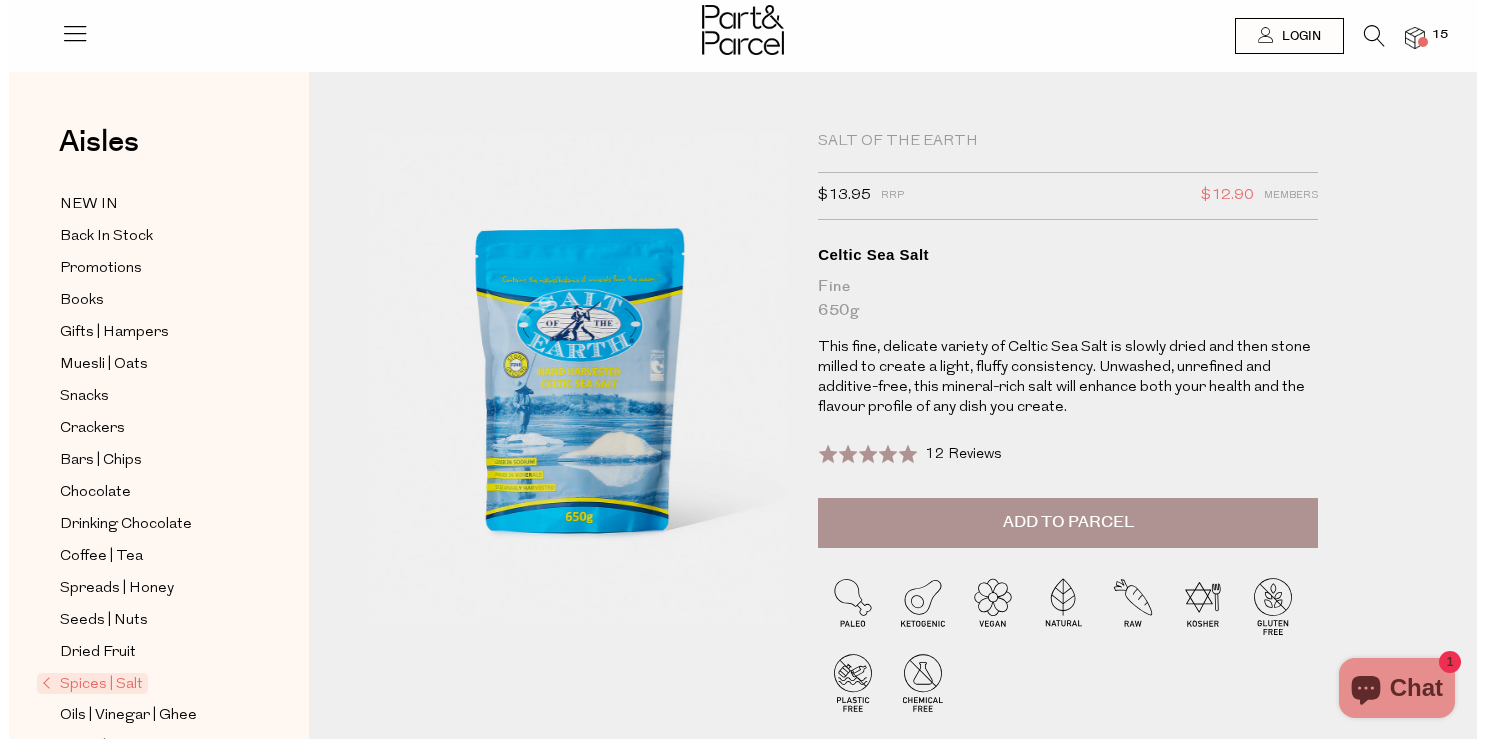 scroll, scrollTop: 0, scrollLeft: 0, axis: both 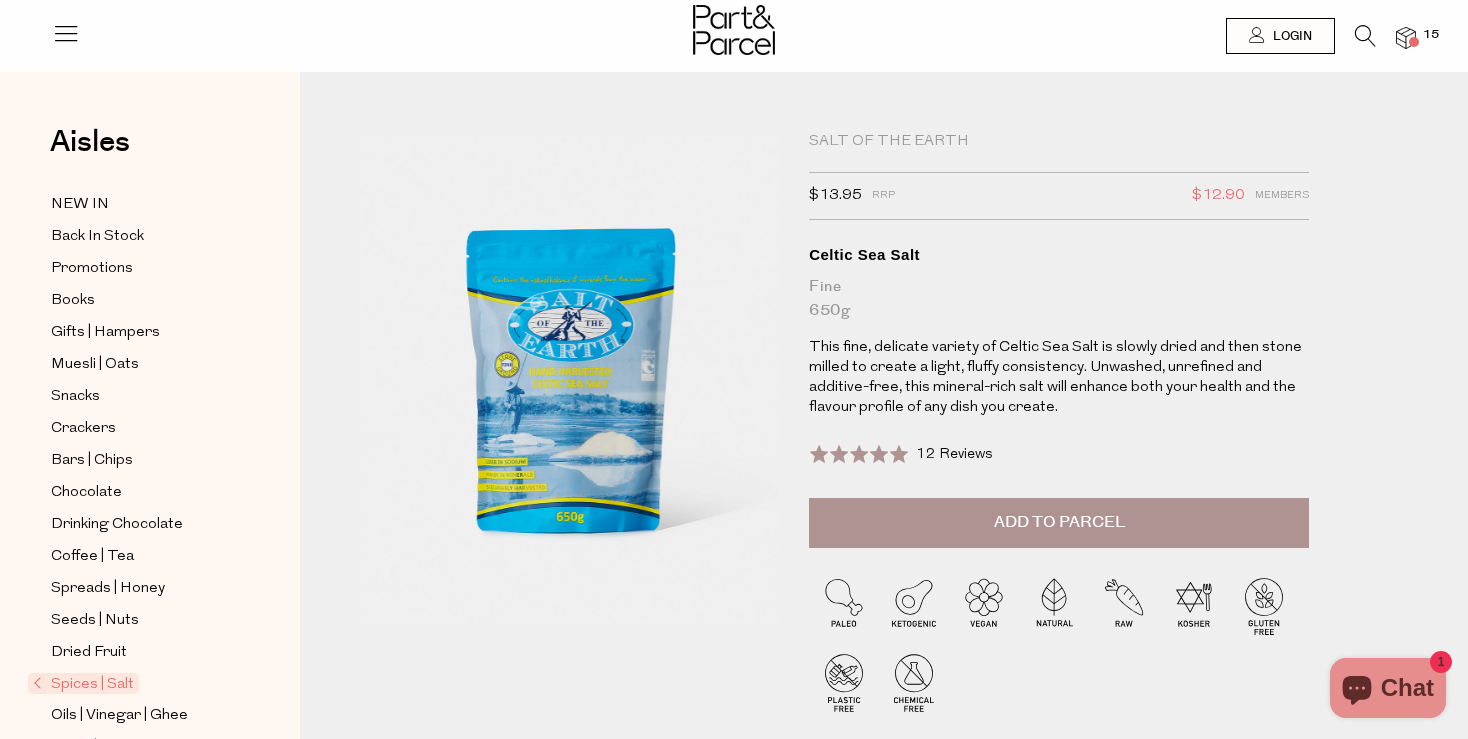 click on "Add to Parcel" at bounding box center [1059, 523] 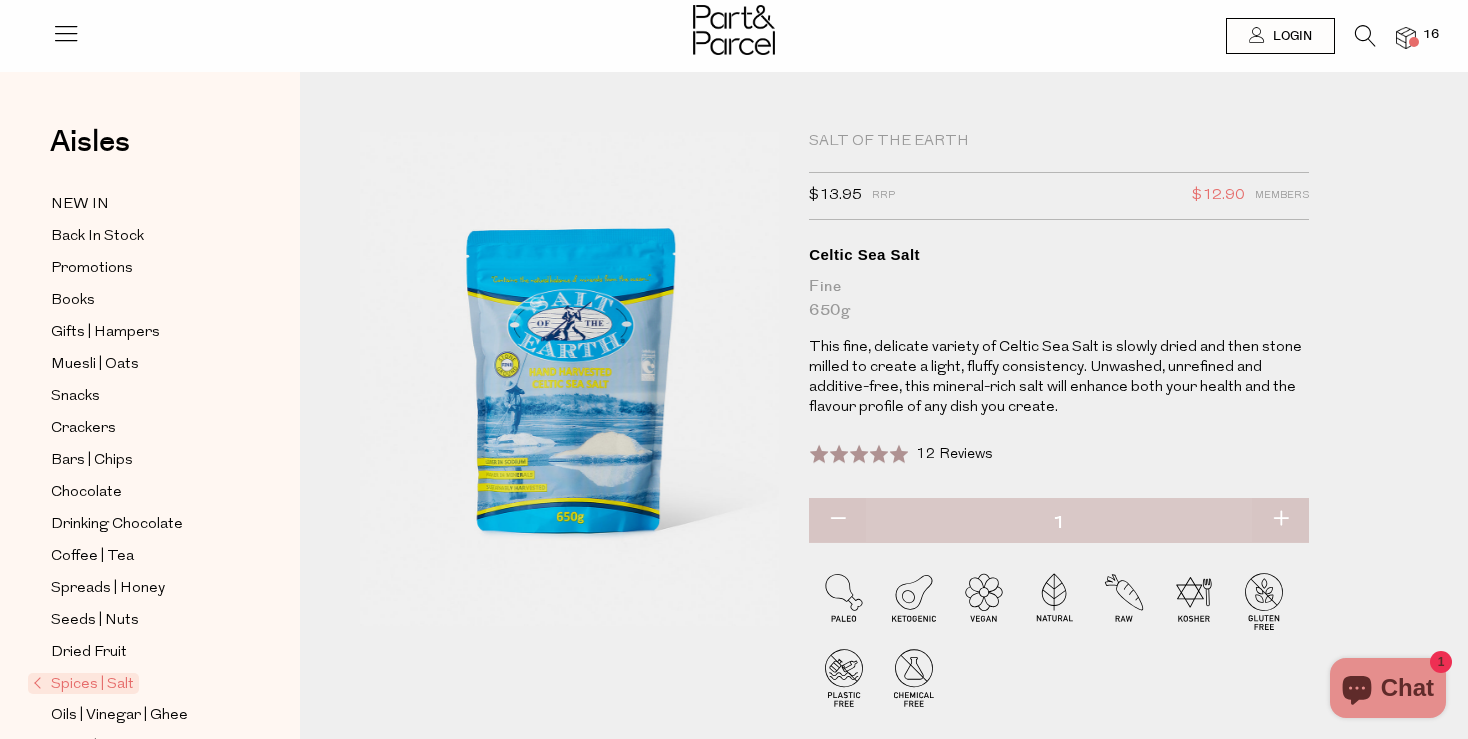 click on "16" at bounding box center [1396, 38] 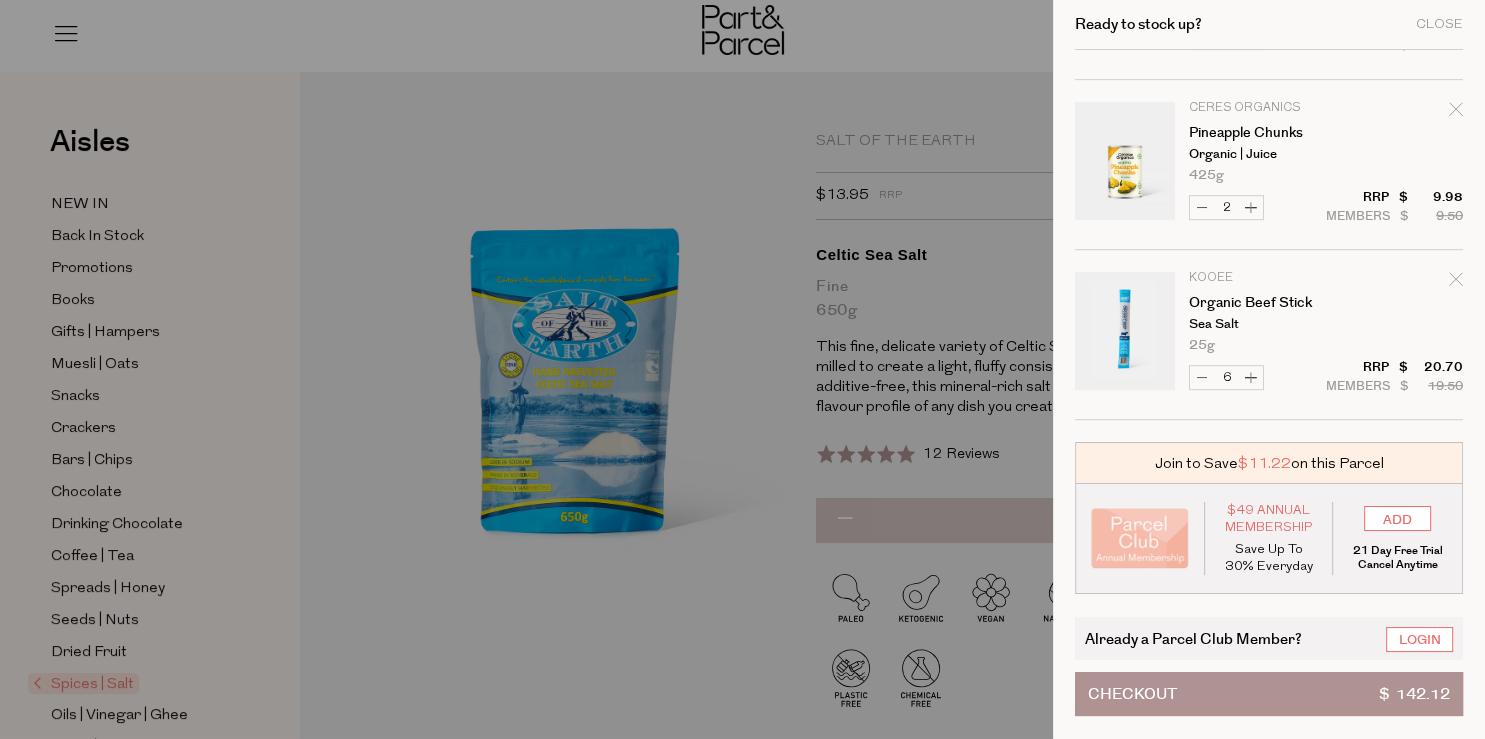 scroll, scrollTop: 1174, scrollLeft: 0, axis: vertical 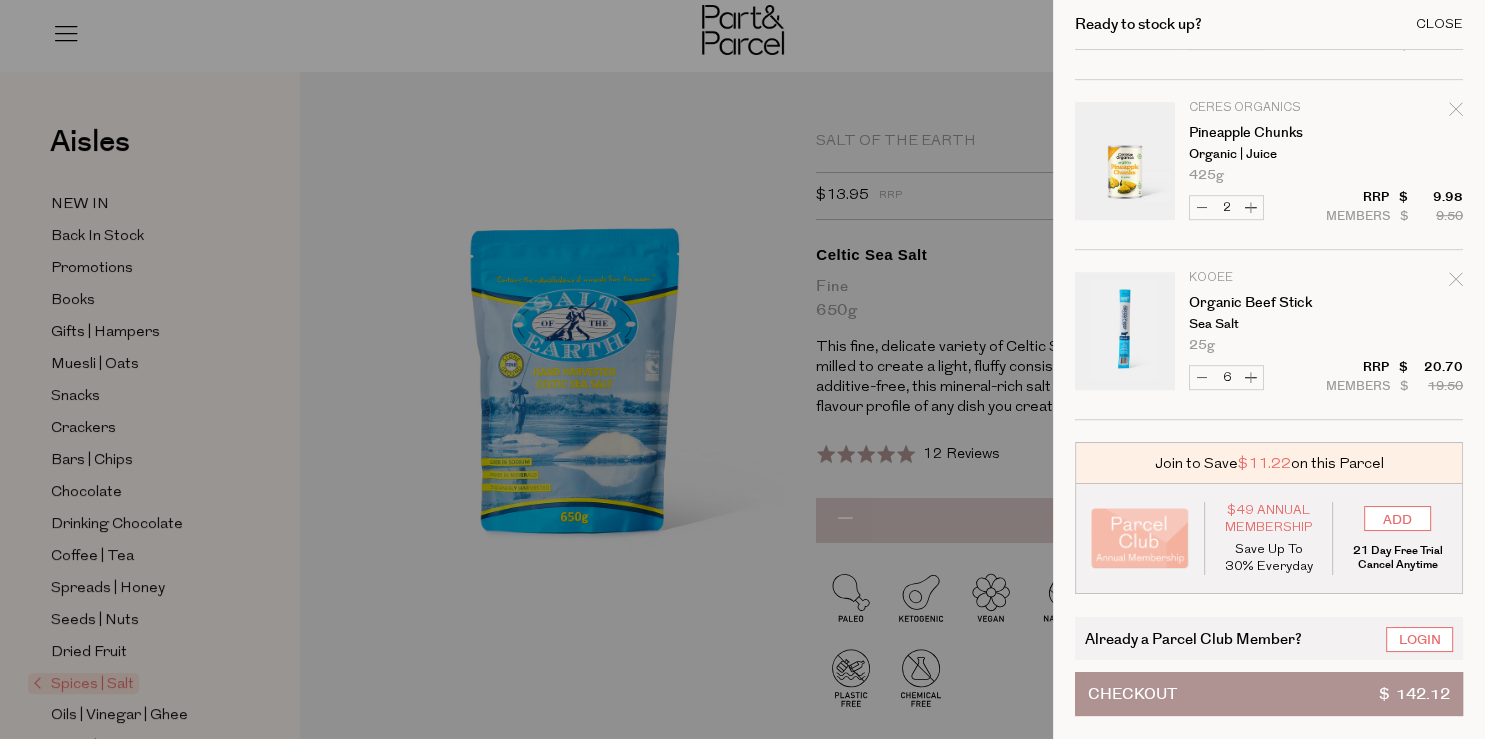 click on "Close" at bounding box center (1439, 24) 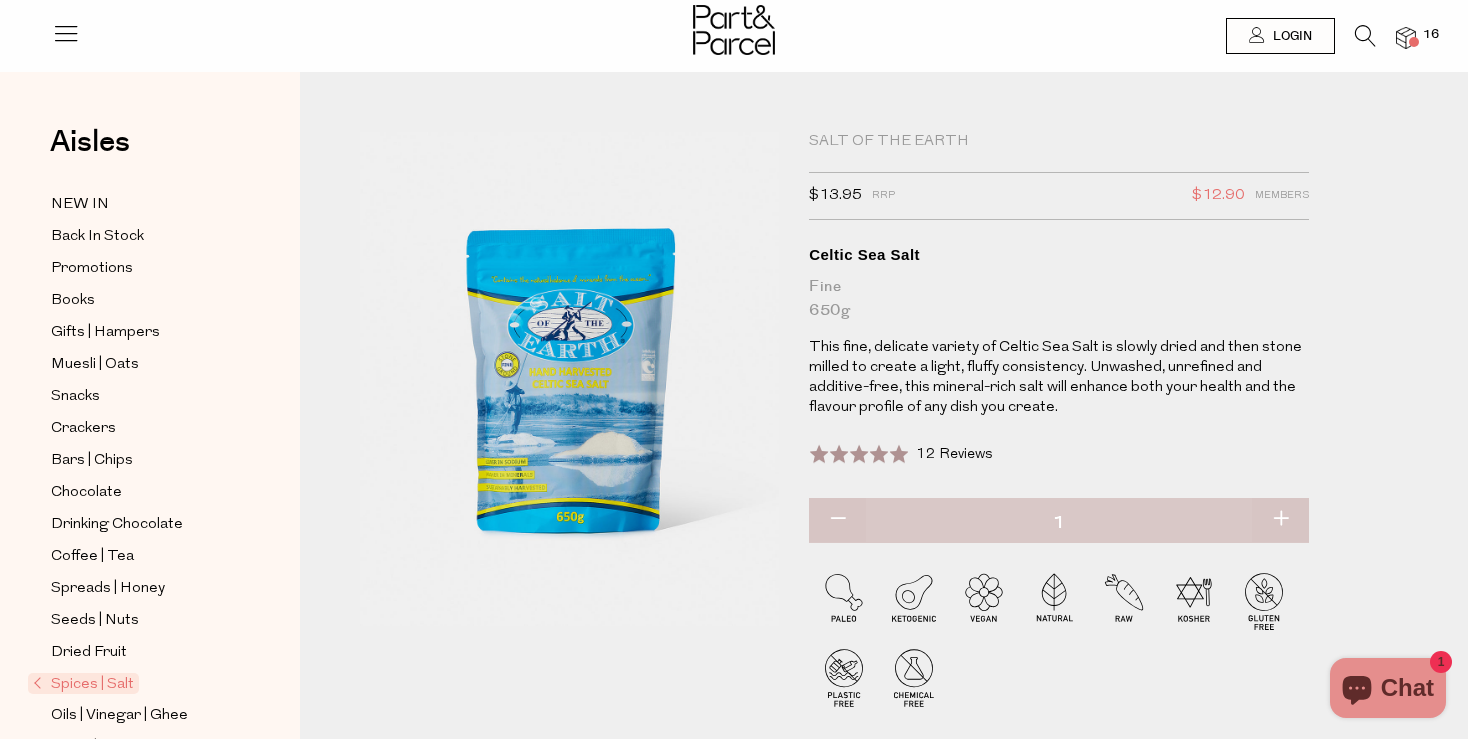 click at bounding box center (1365, 36) 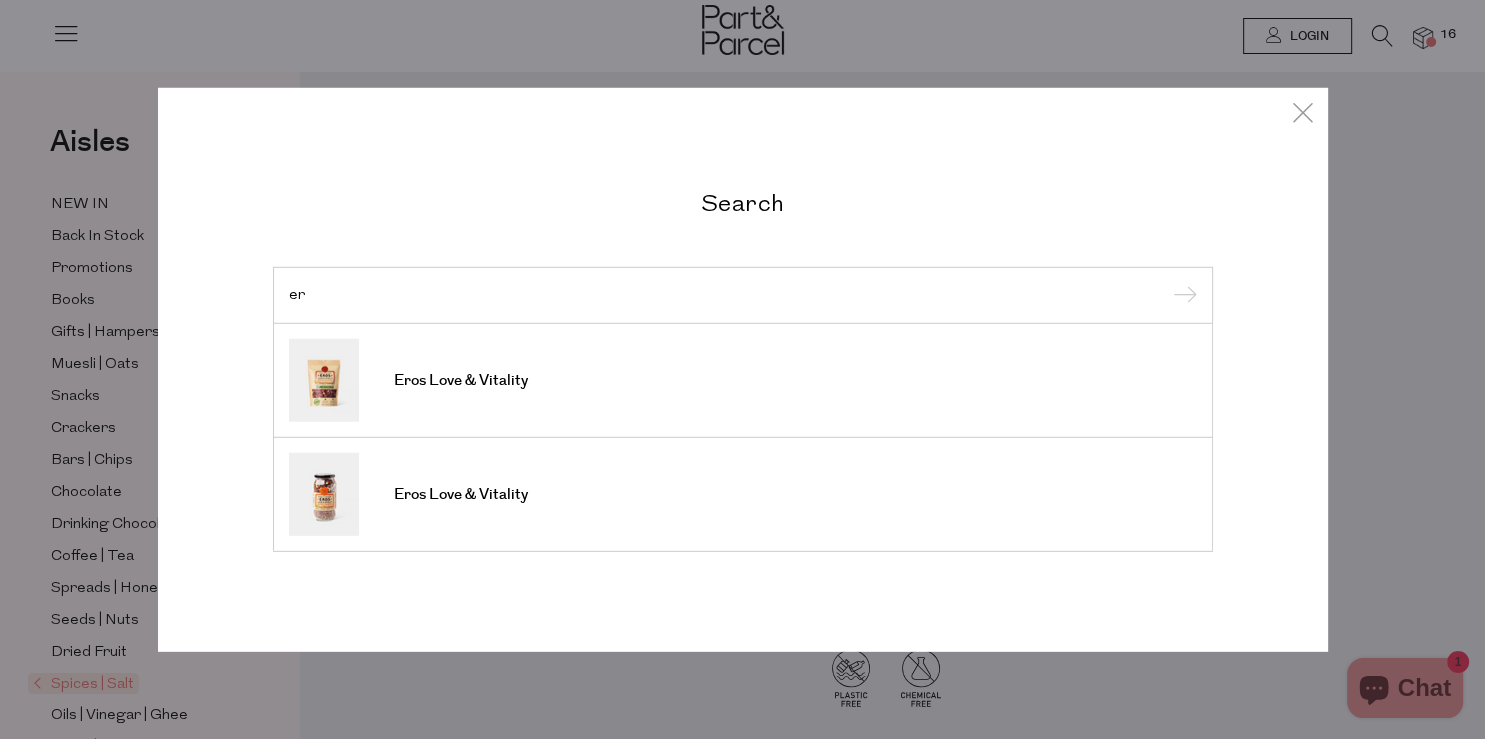 type on "e" 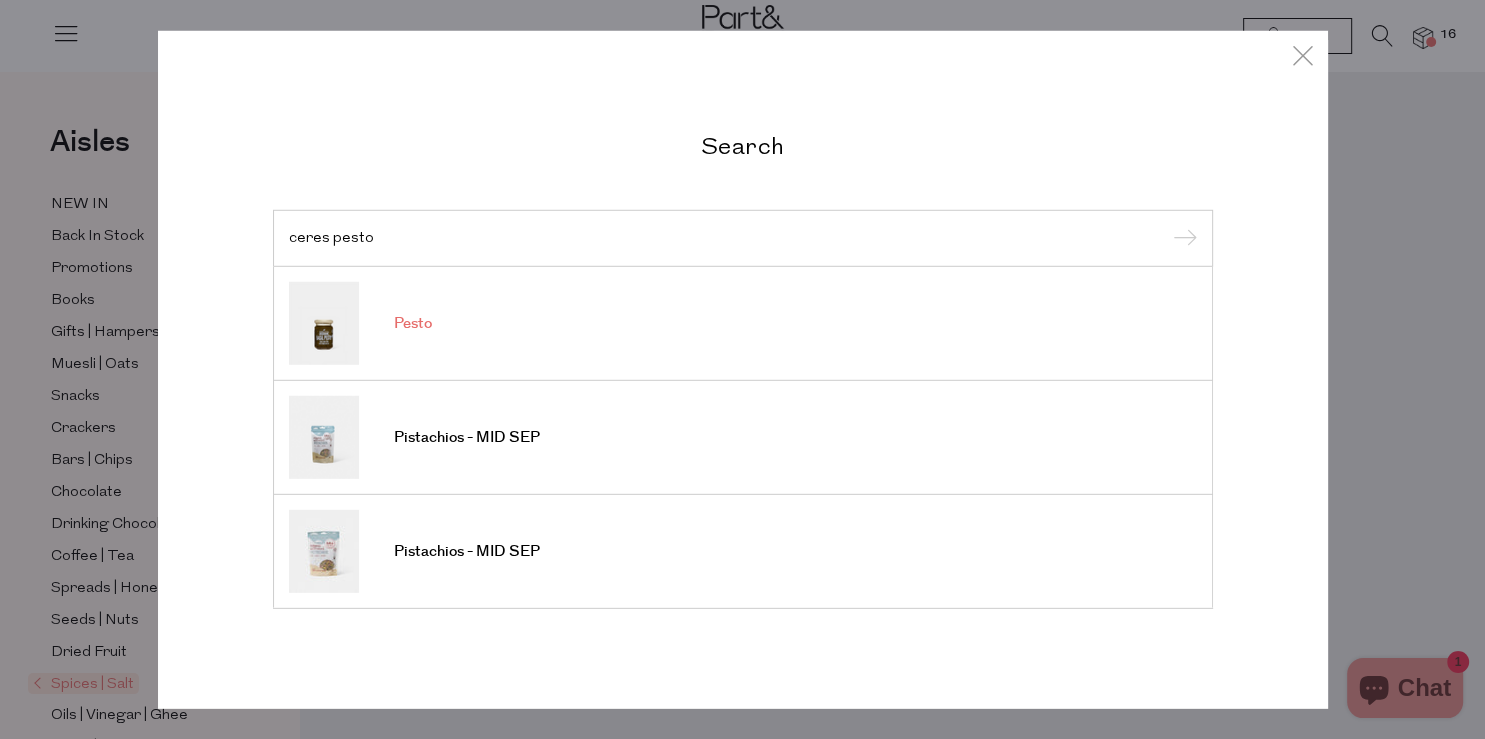 type on "ceres pesto" 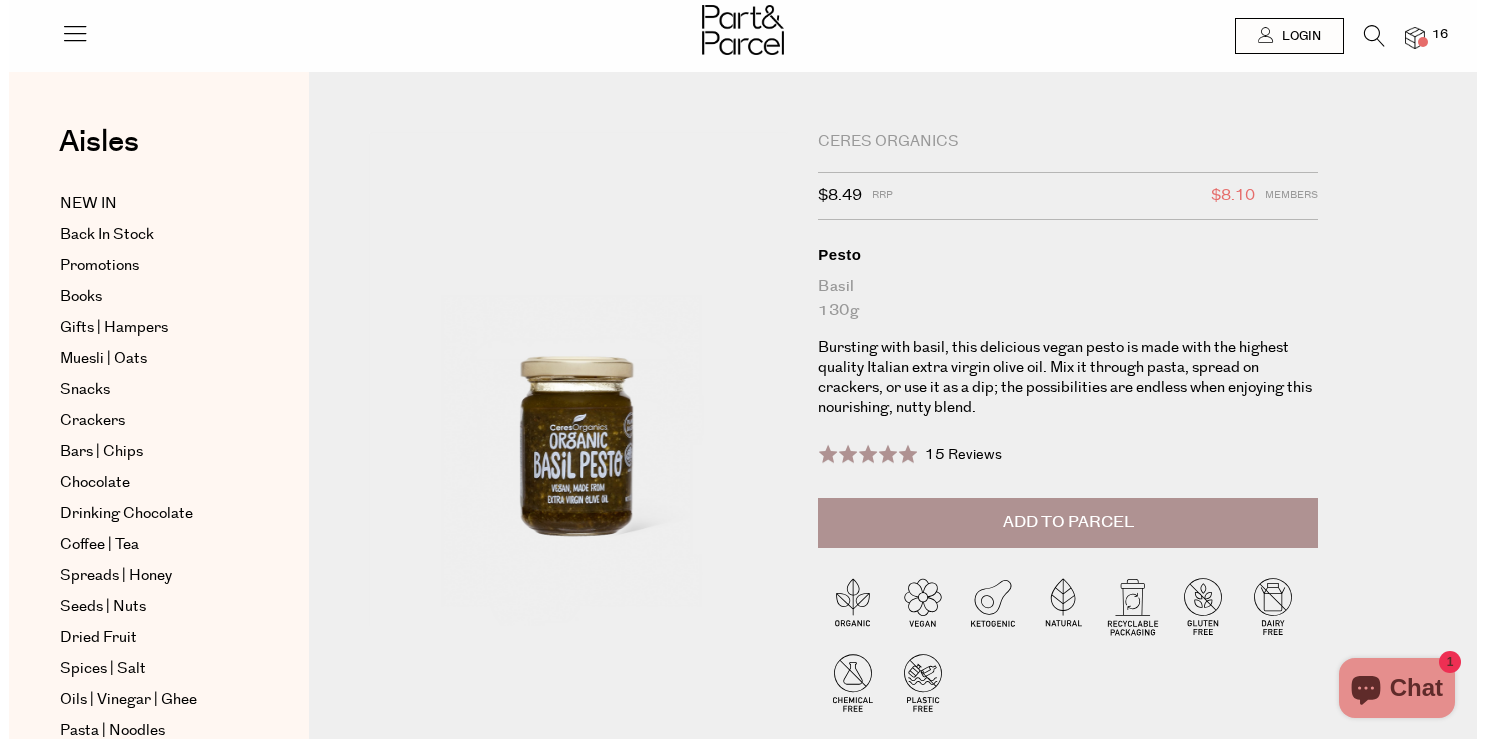 scroll, scrollTop: 0, scrollLeft: 0, axis: both 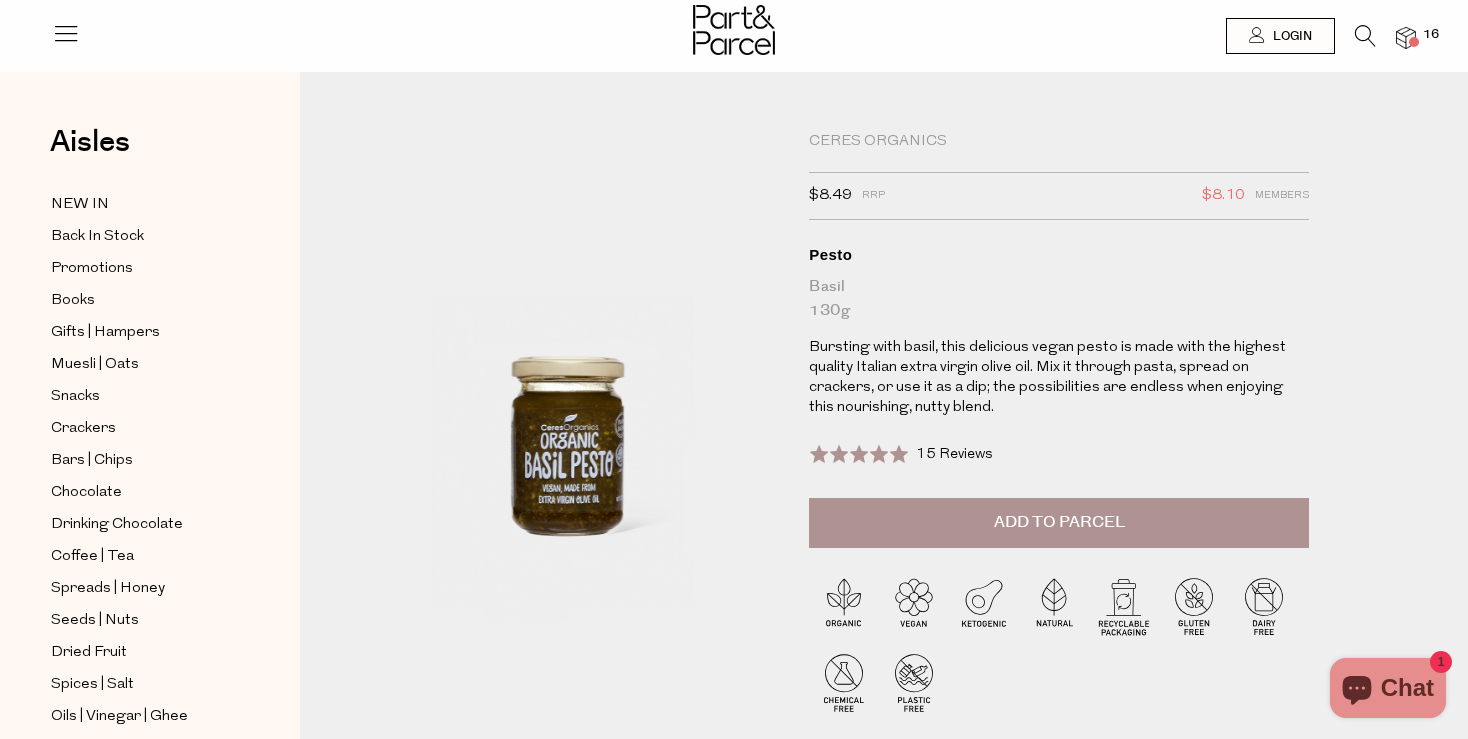 click at bounding box center [1365, 36] 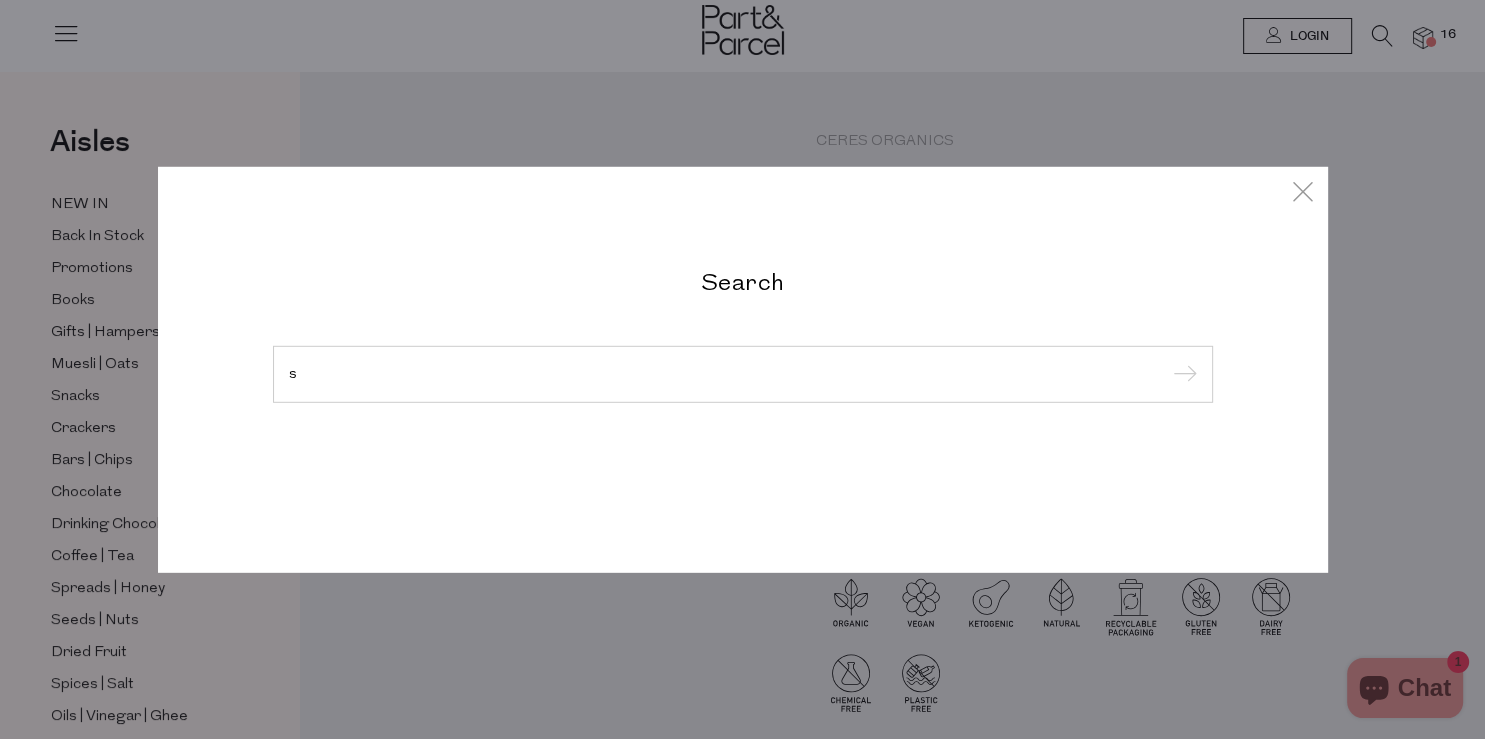 type on "s" 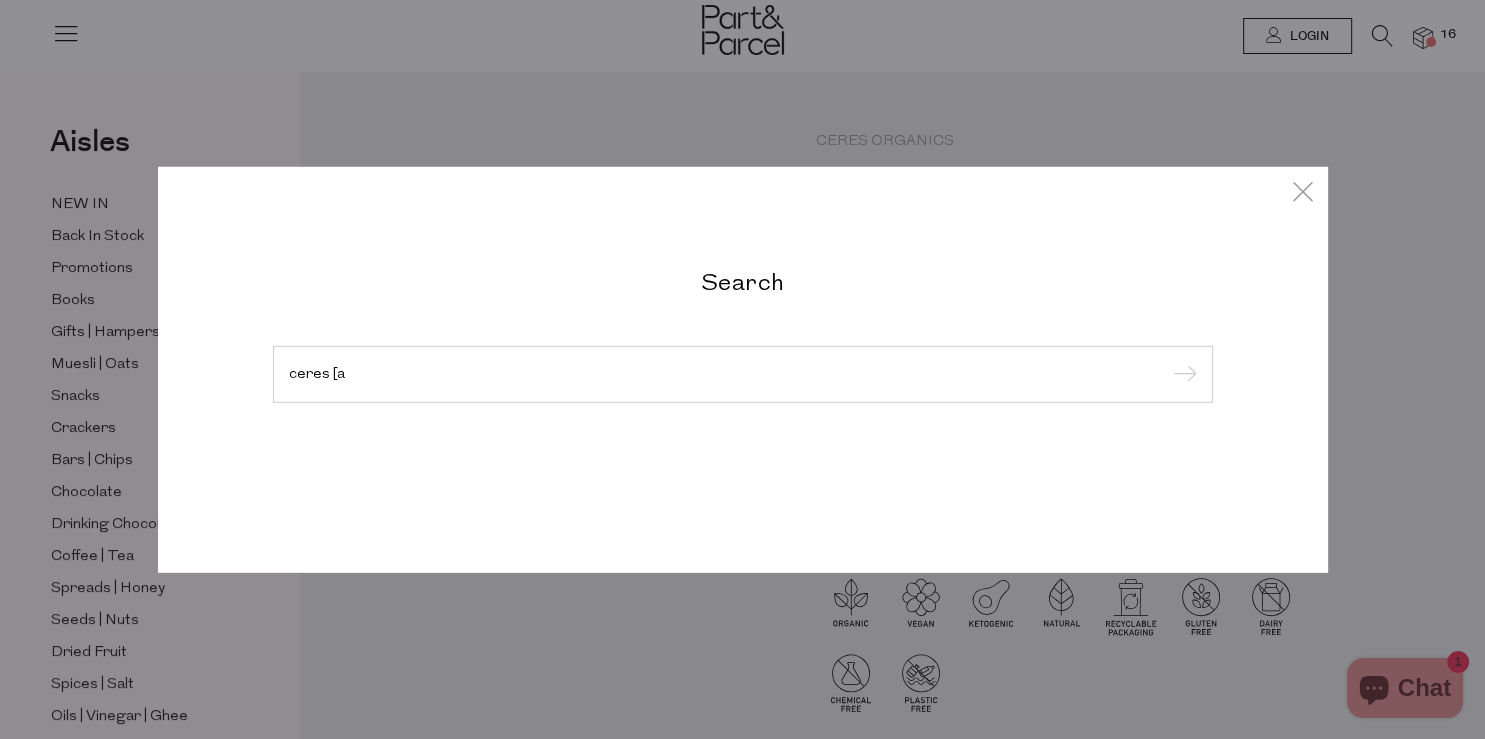 click on "ceres [a" at bounding box center [743, 374] 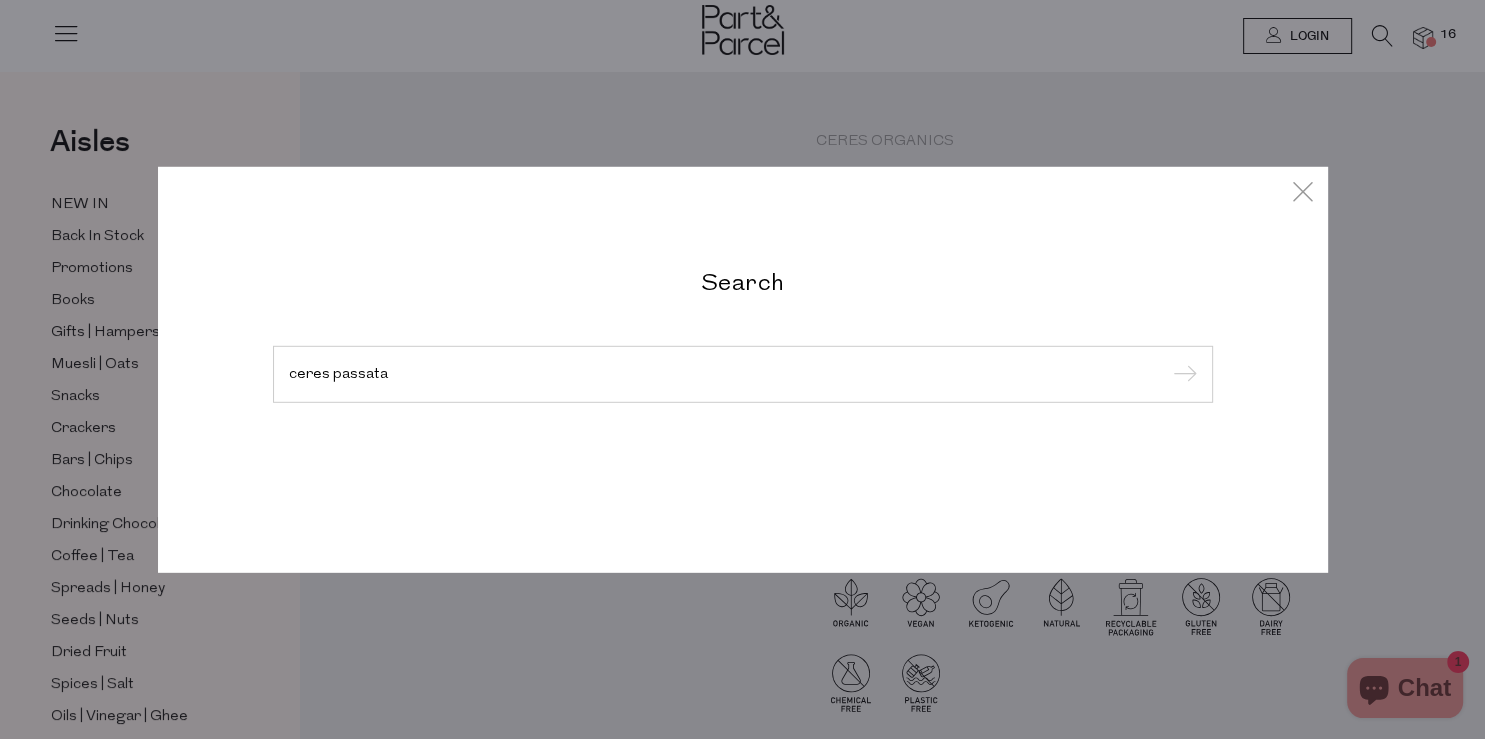 type on "ceres passata" 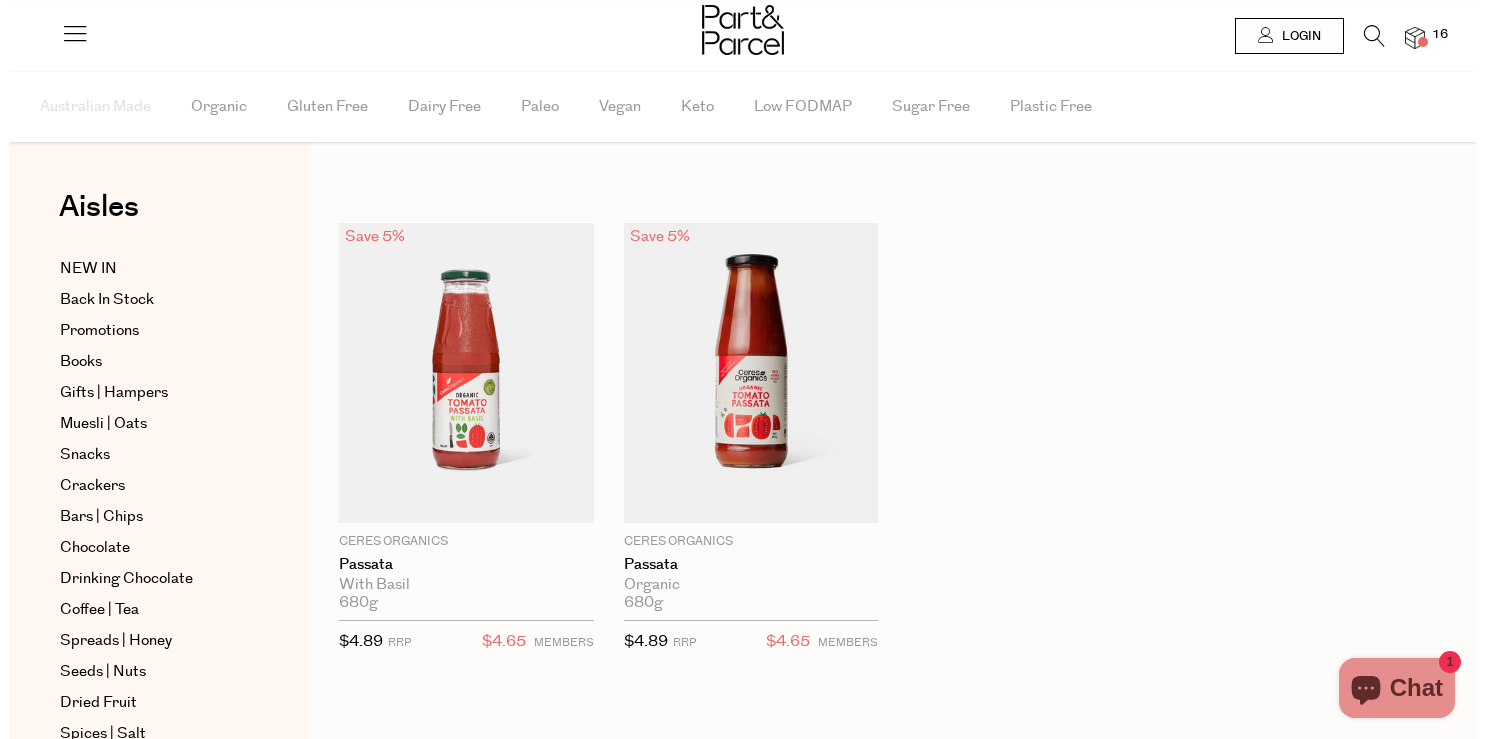 scroll, scrollTop: 0, scrollLeft: 0, axis: both 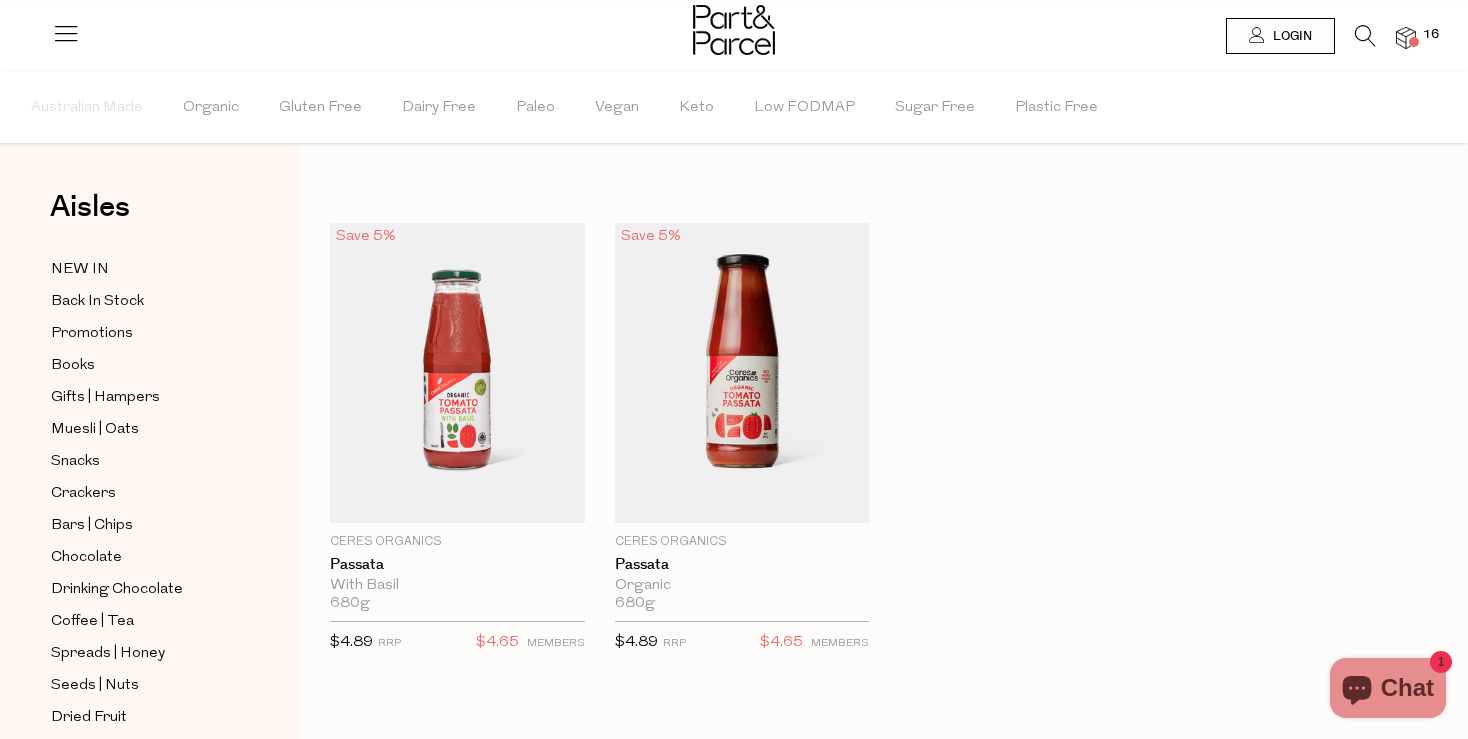 click at bounding box center (1355, 40) 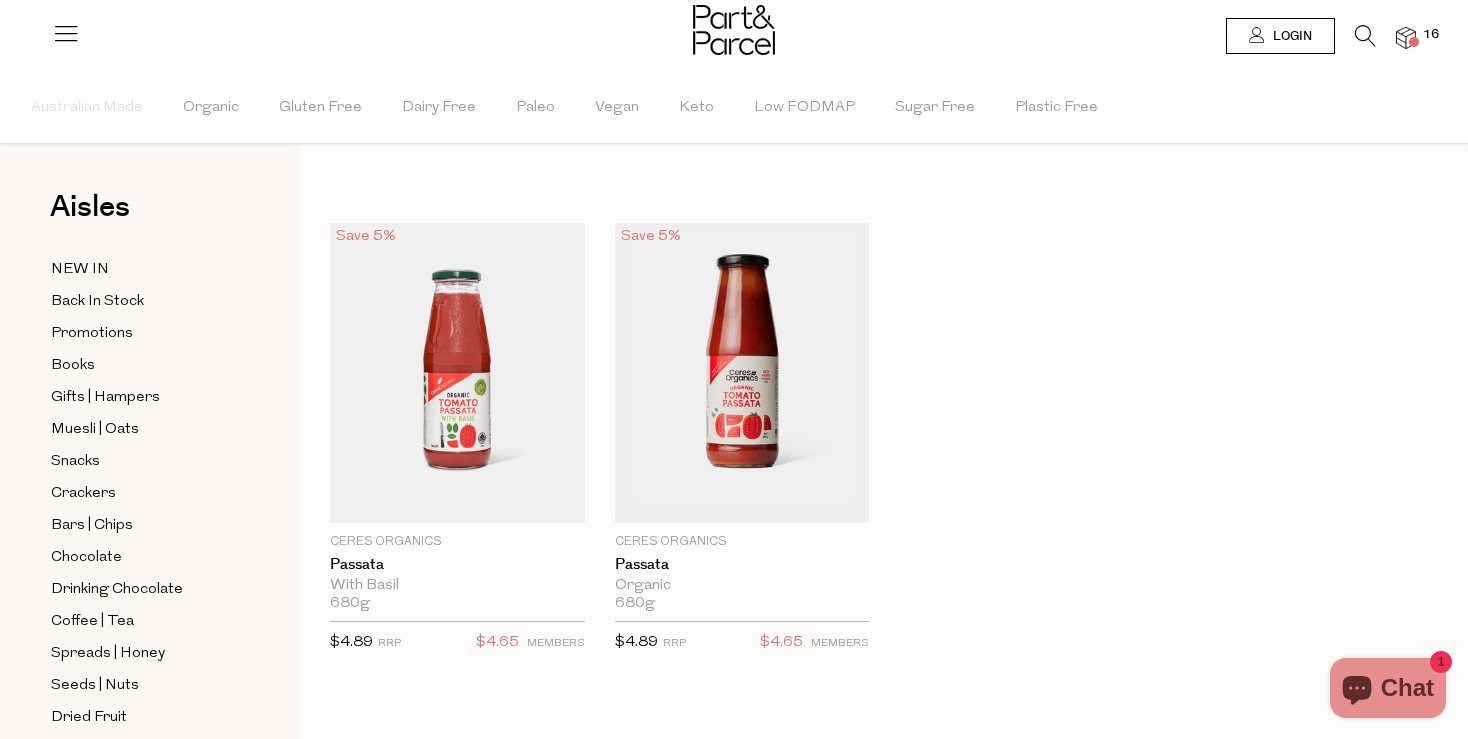 click at bounding box center (1365, 36) 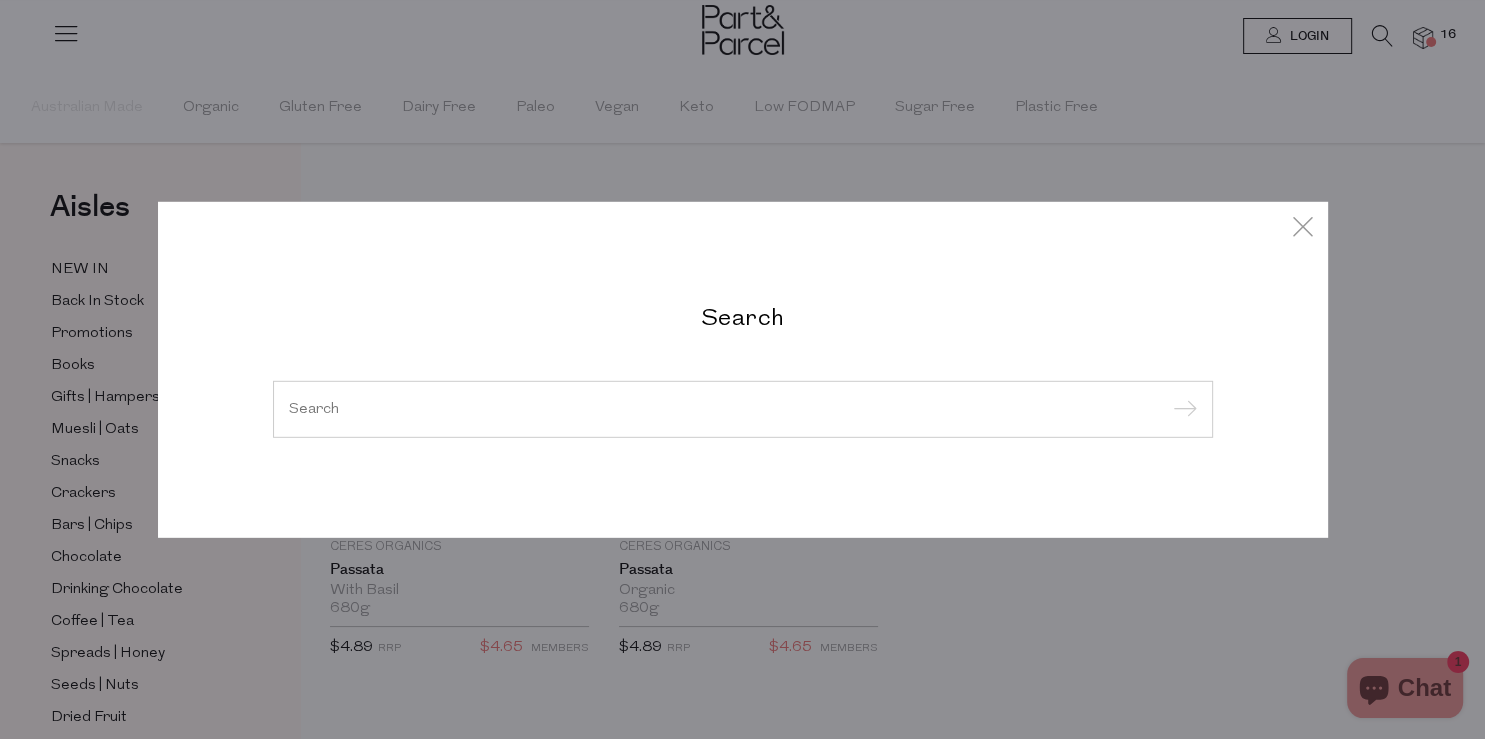 click at bounding box center [743, 408] 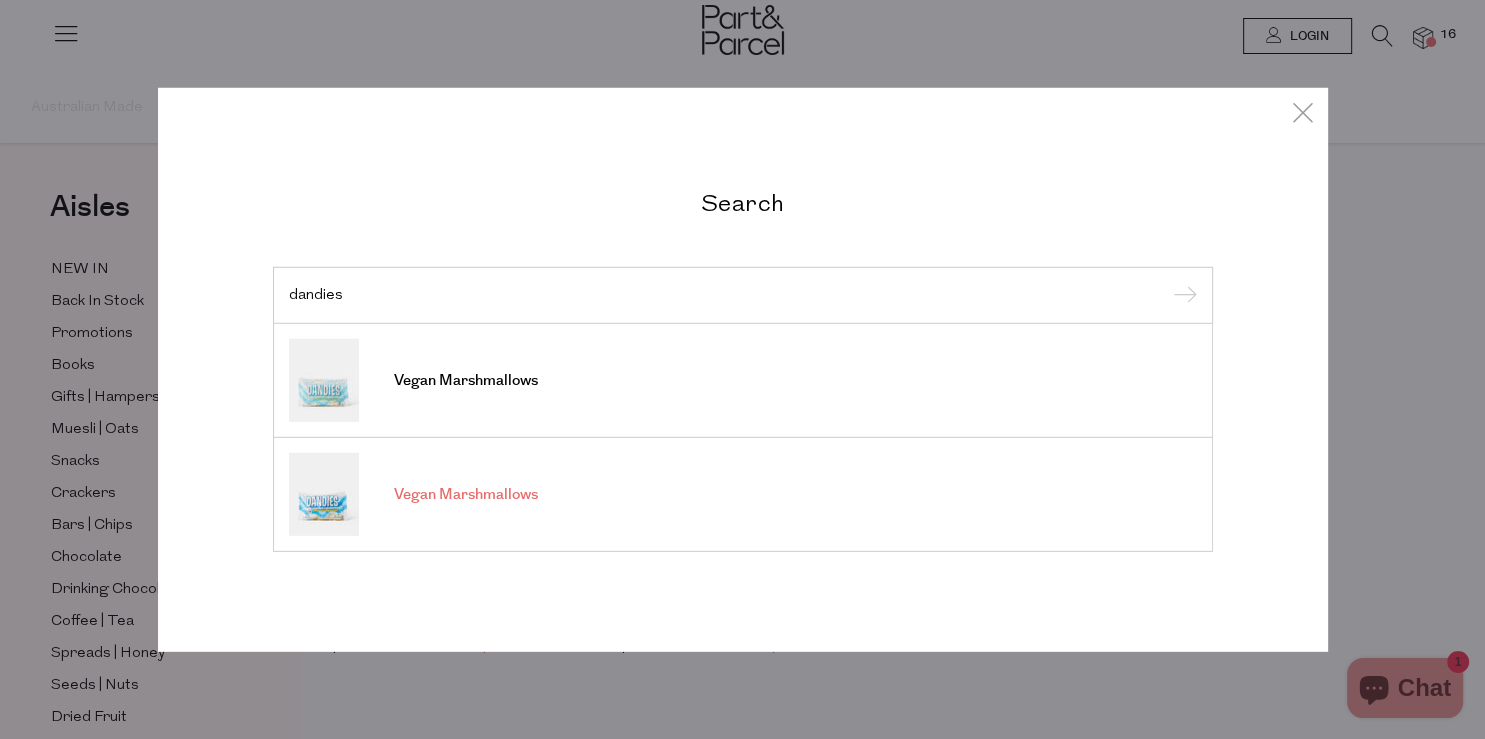 type on "dandies" 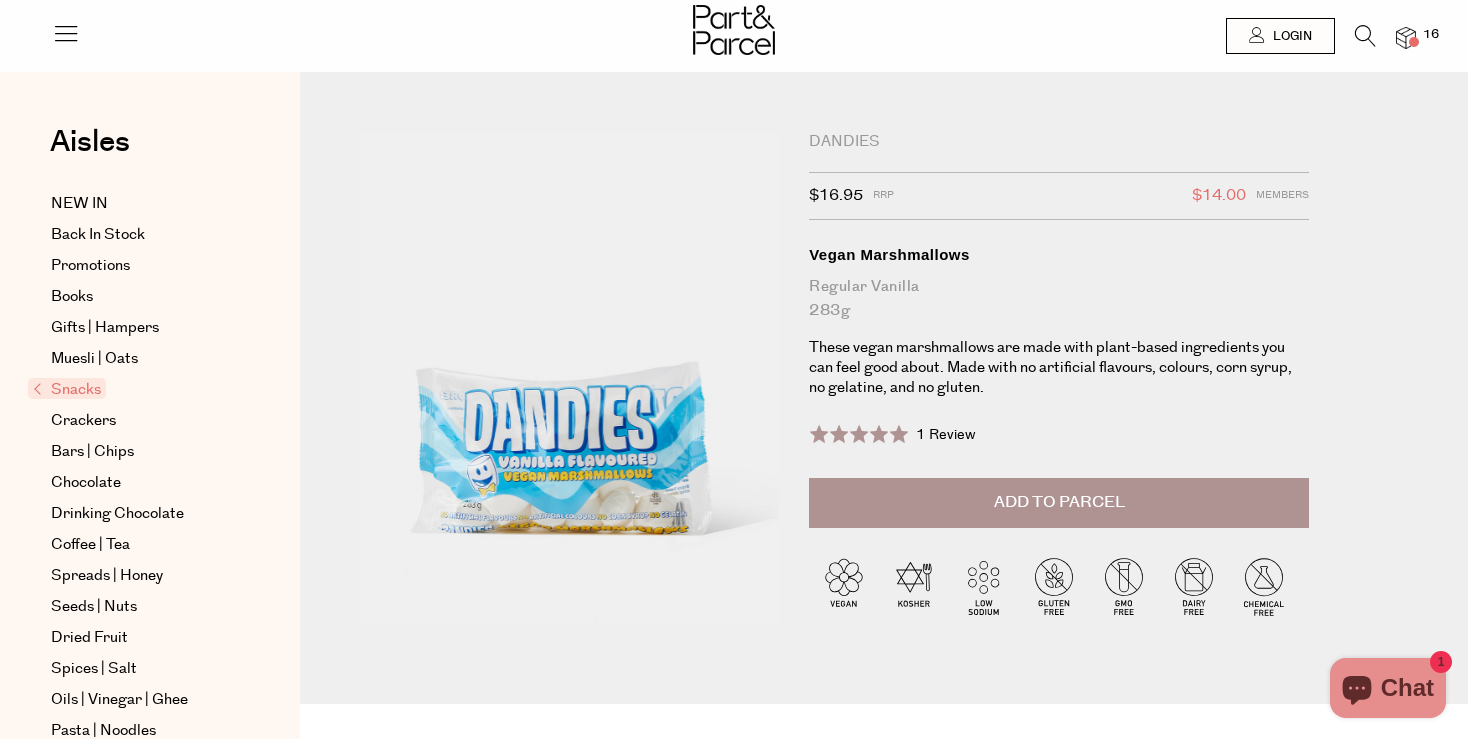 scroll, scrollTop: 0, scrollLeft: 0, axis: both 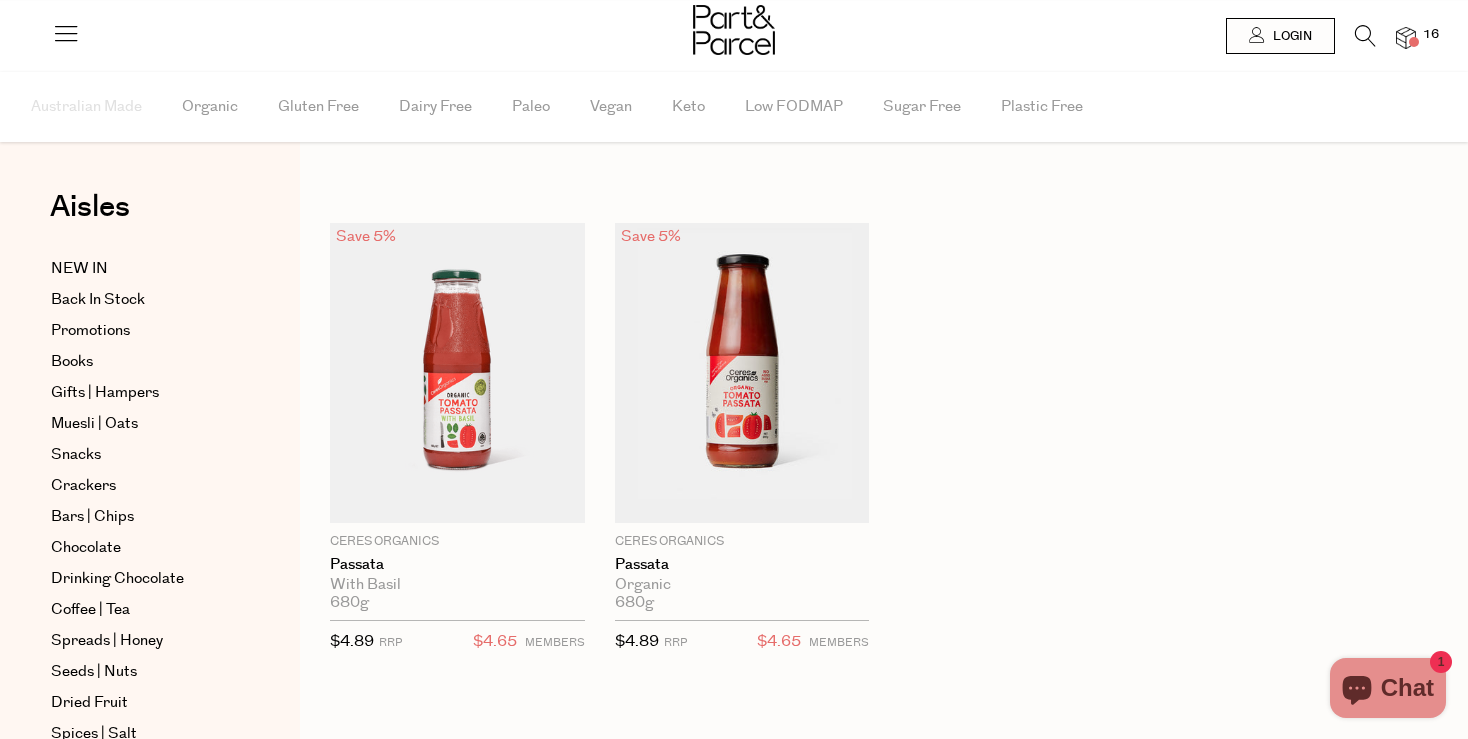 click at bounding box center (1355, 40) 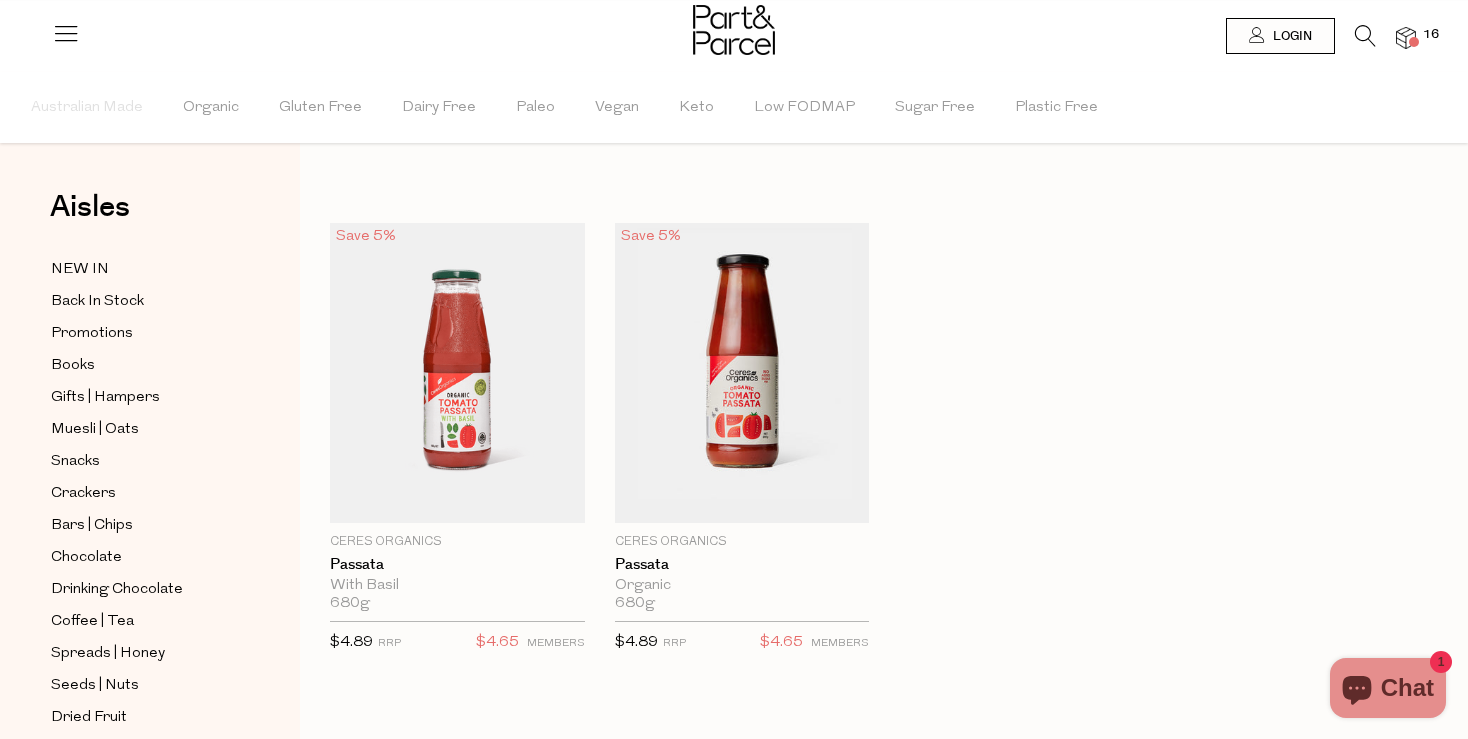 click at bounding box center (734, 32) 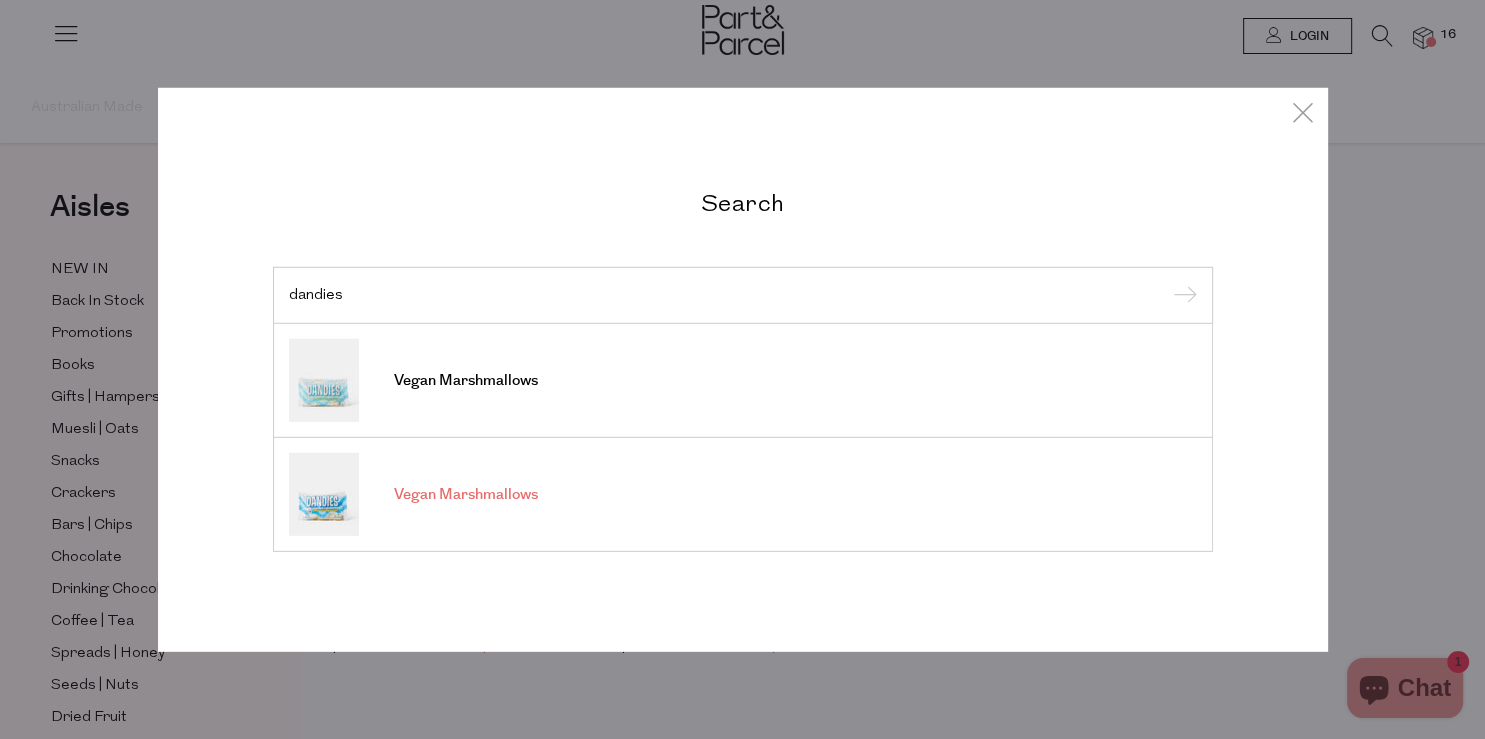 type on "dandies" 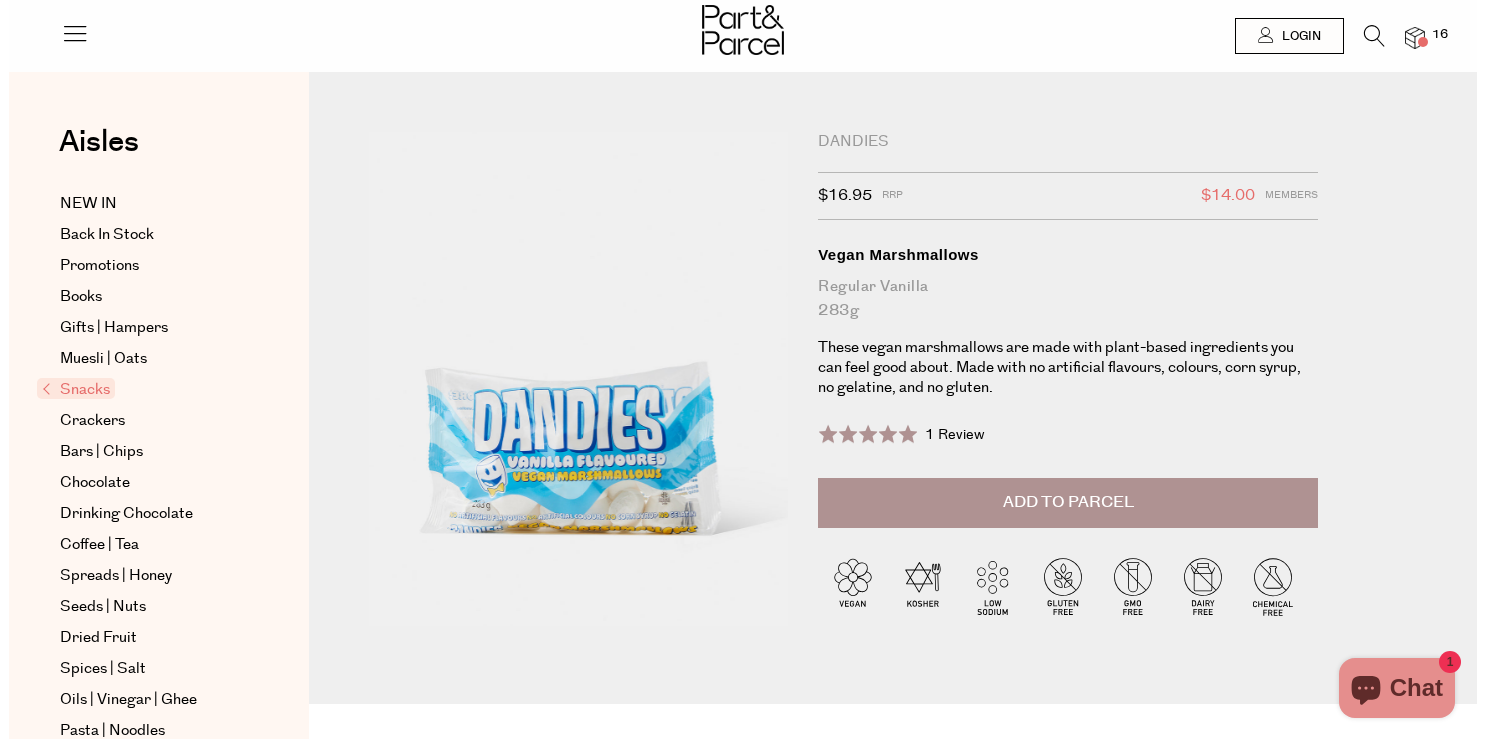 scroll, scrollTop: 0, scrollLeft: 0, axis: both 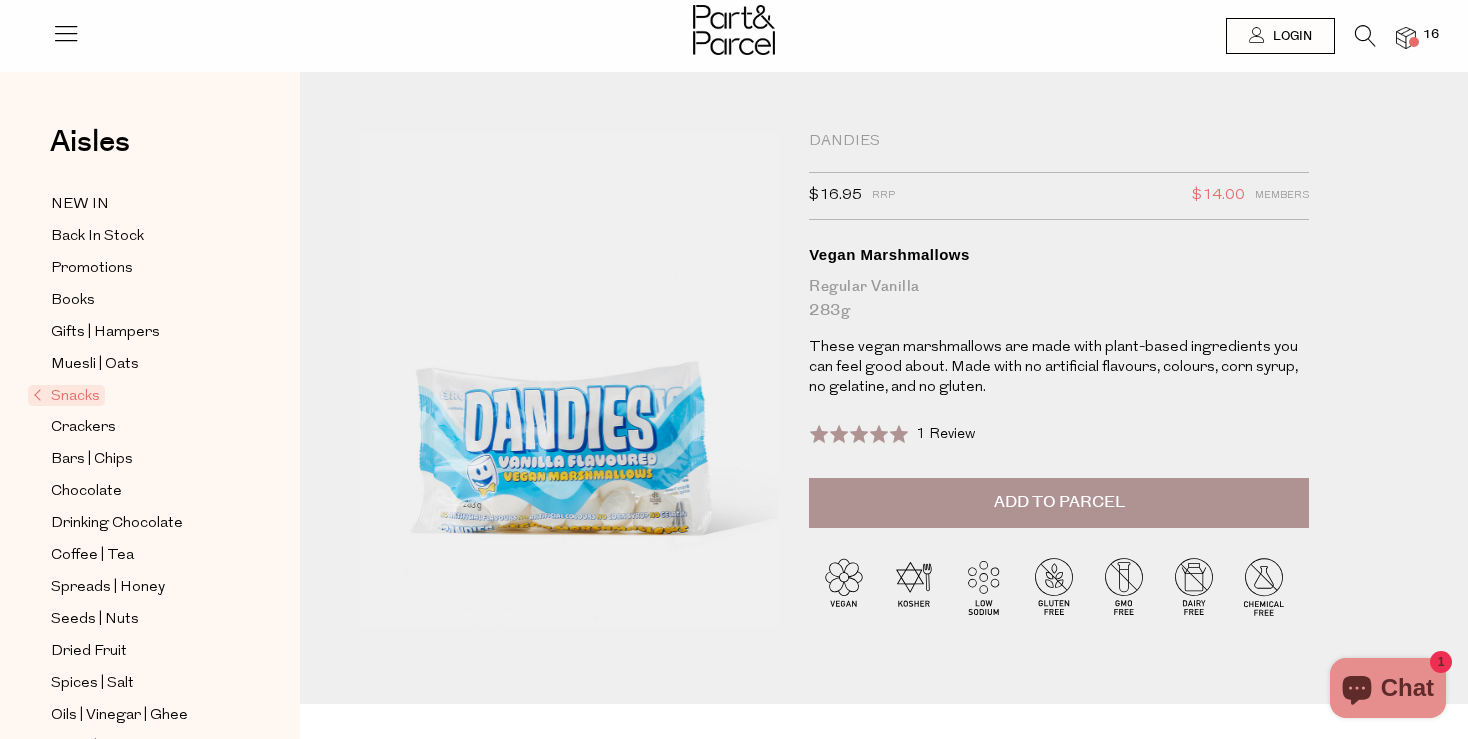 click at bounding box center [1365, 36] 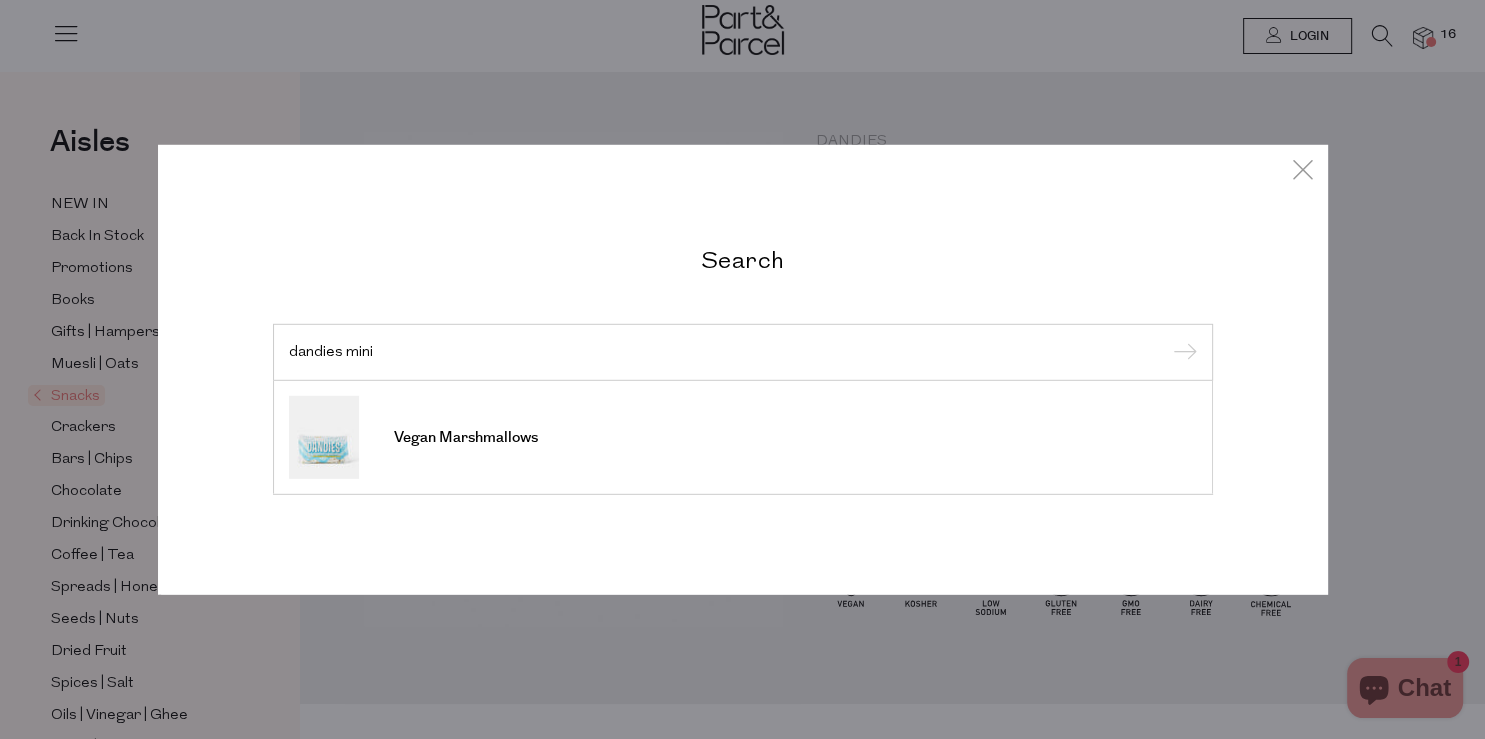type on "dandies mini" 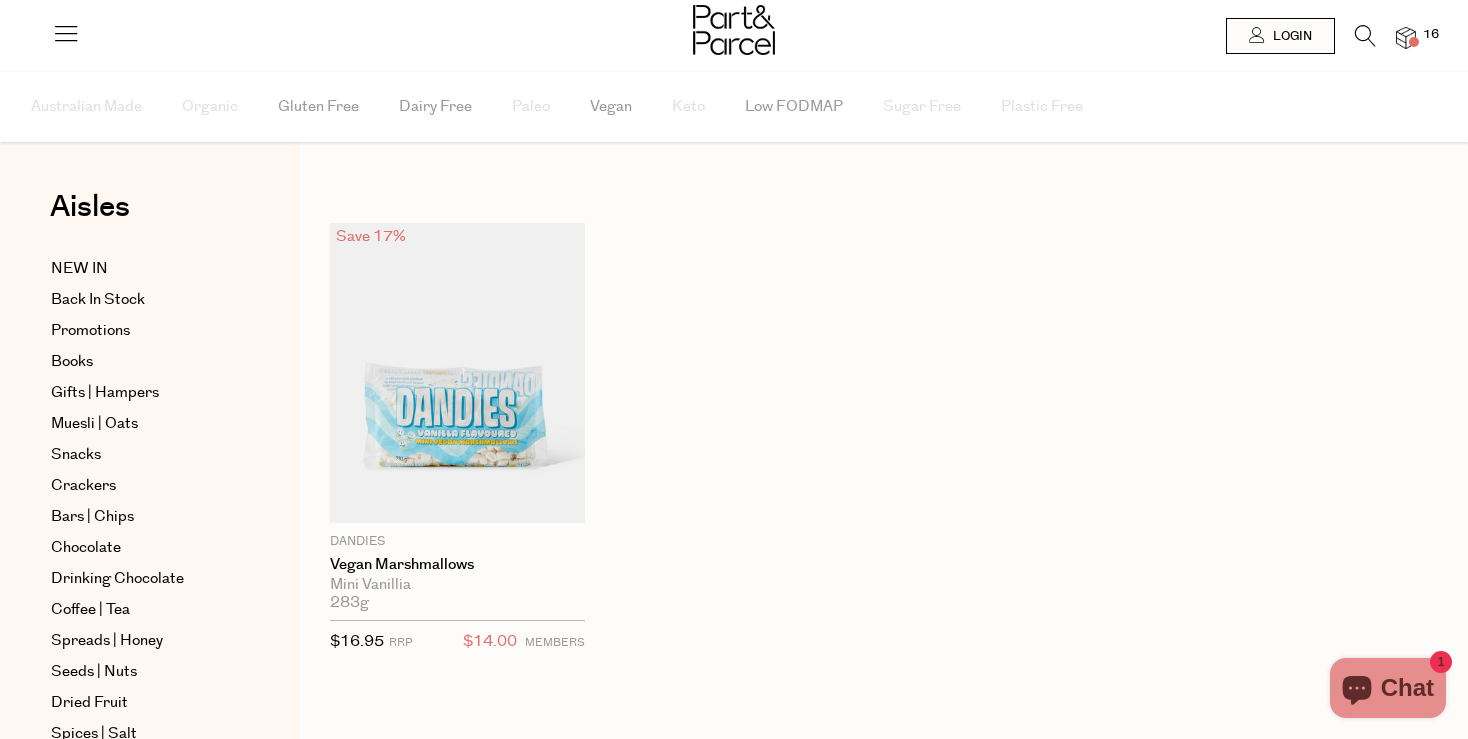 scroll, scrollTop: 0, scrollLeft: 0, axis: both 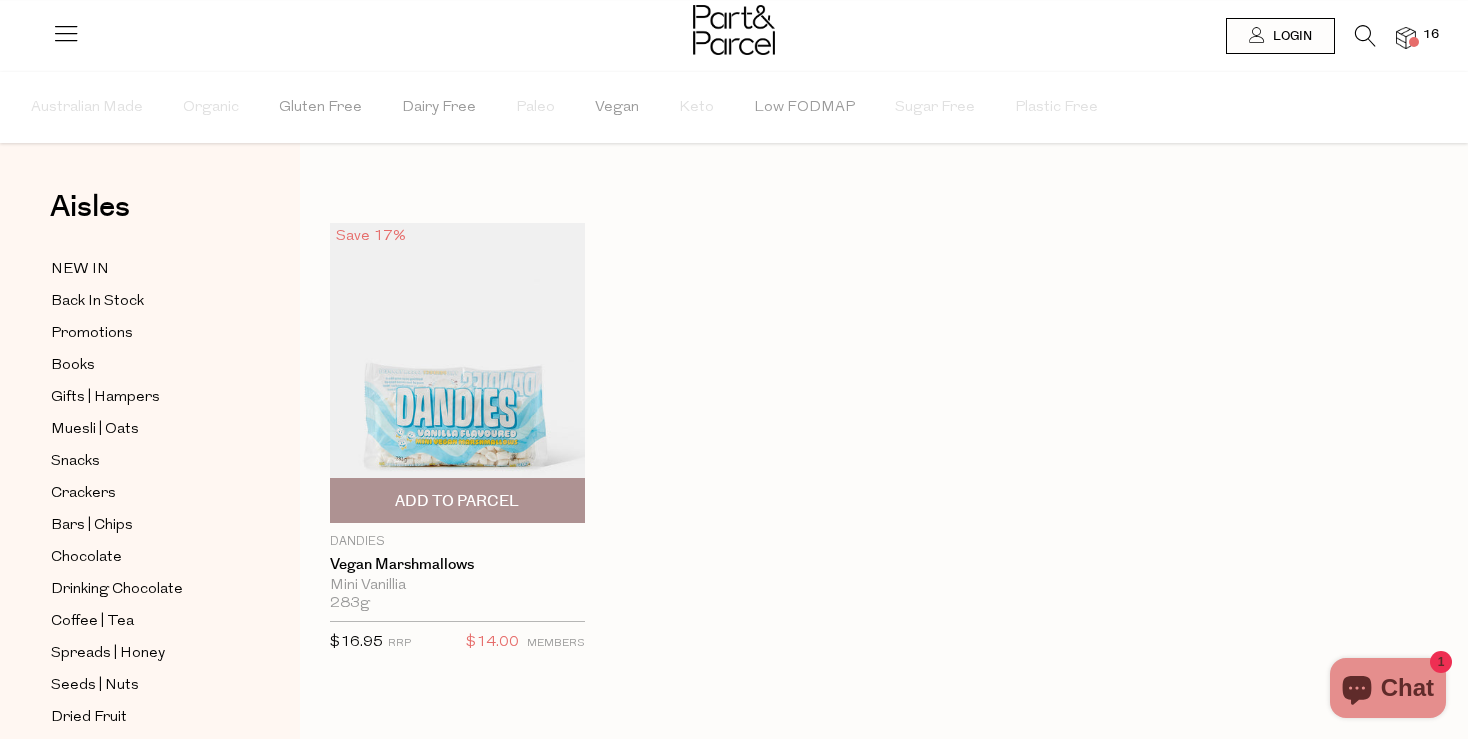 click at bounding box center [457, 373] 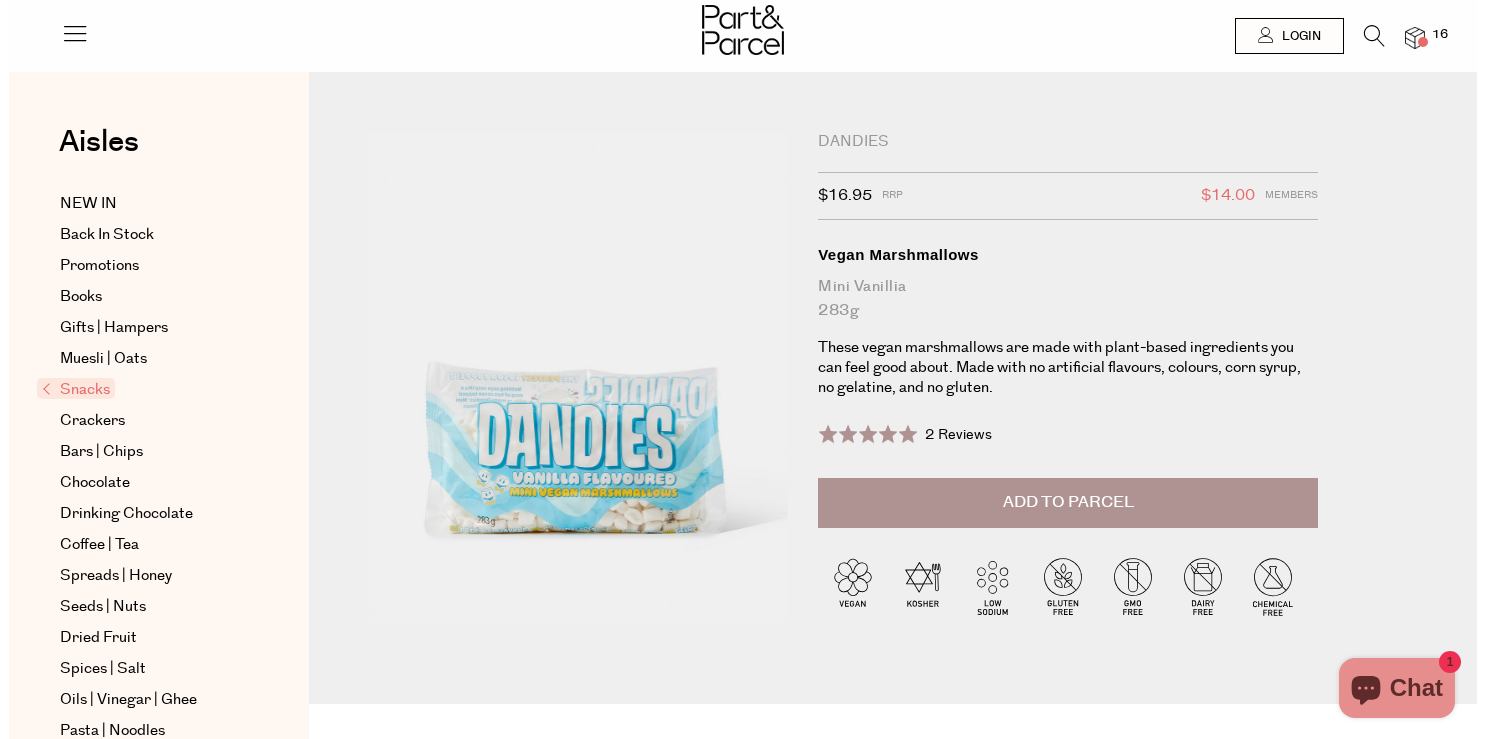 scroll, scrollTop: 0, scrollLeft: 0, axis: both 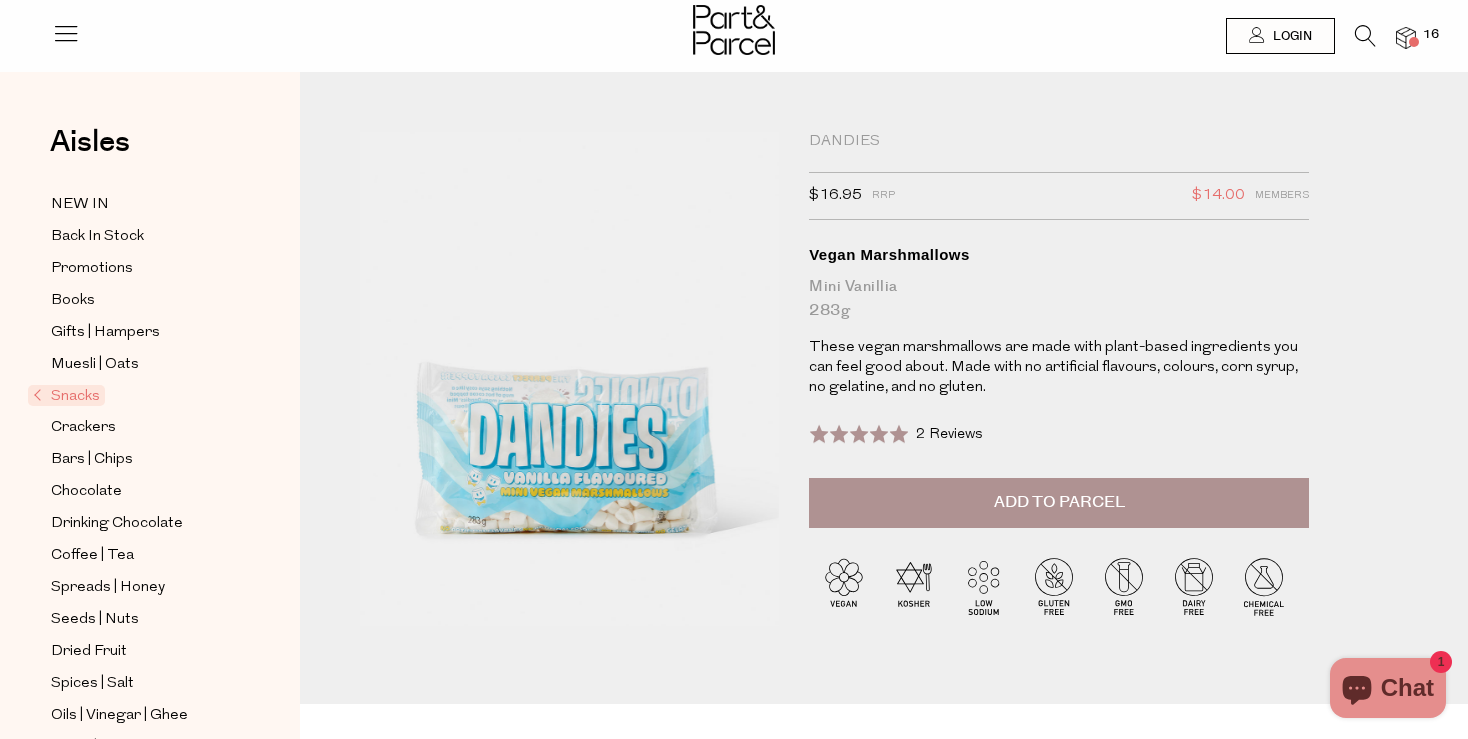click at bounding box center [1365, 36] 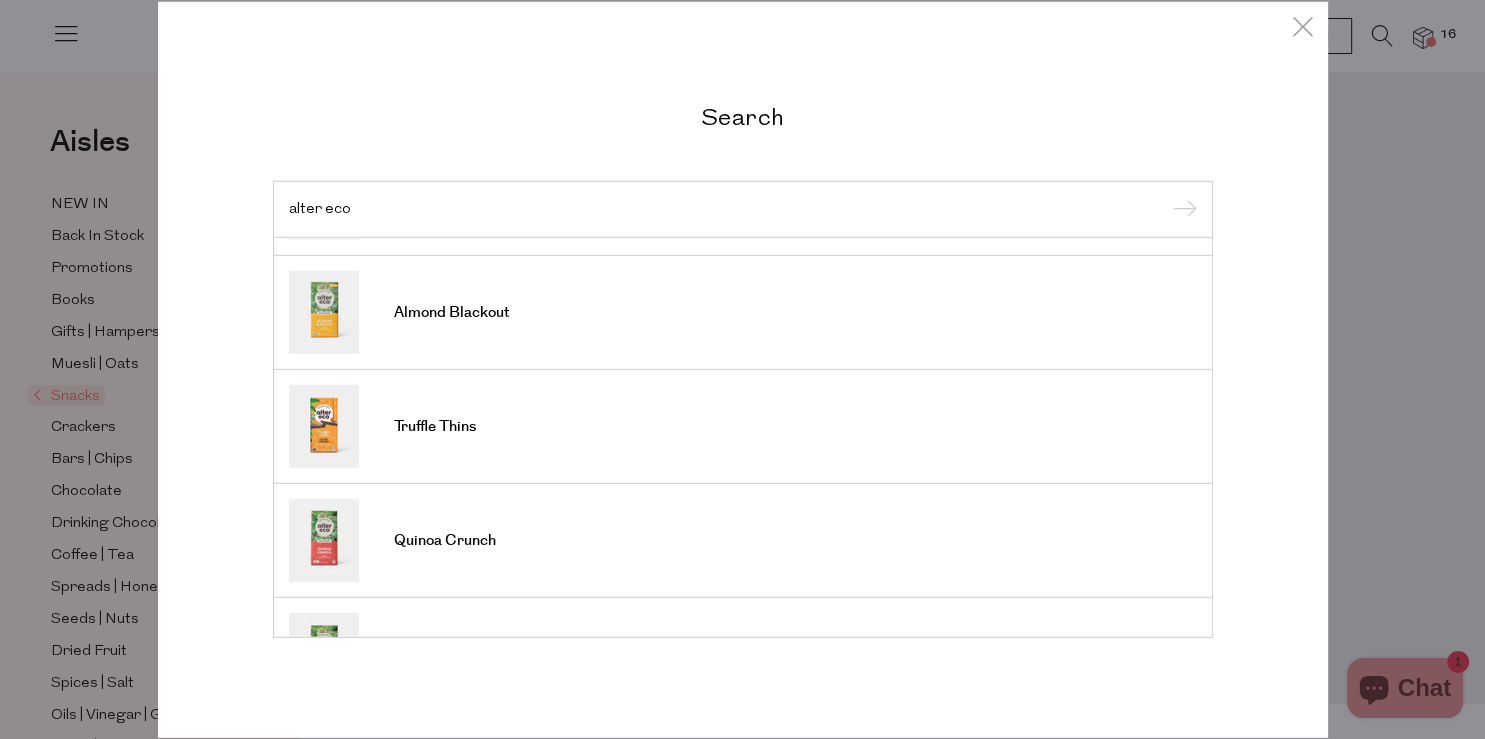 scroll, scrollTop: 570, scrollLeft: 0, axis: vertical 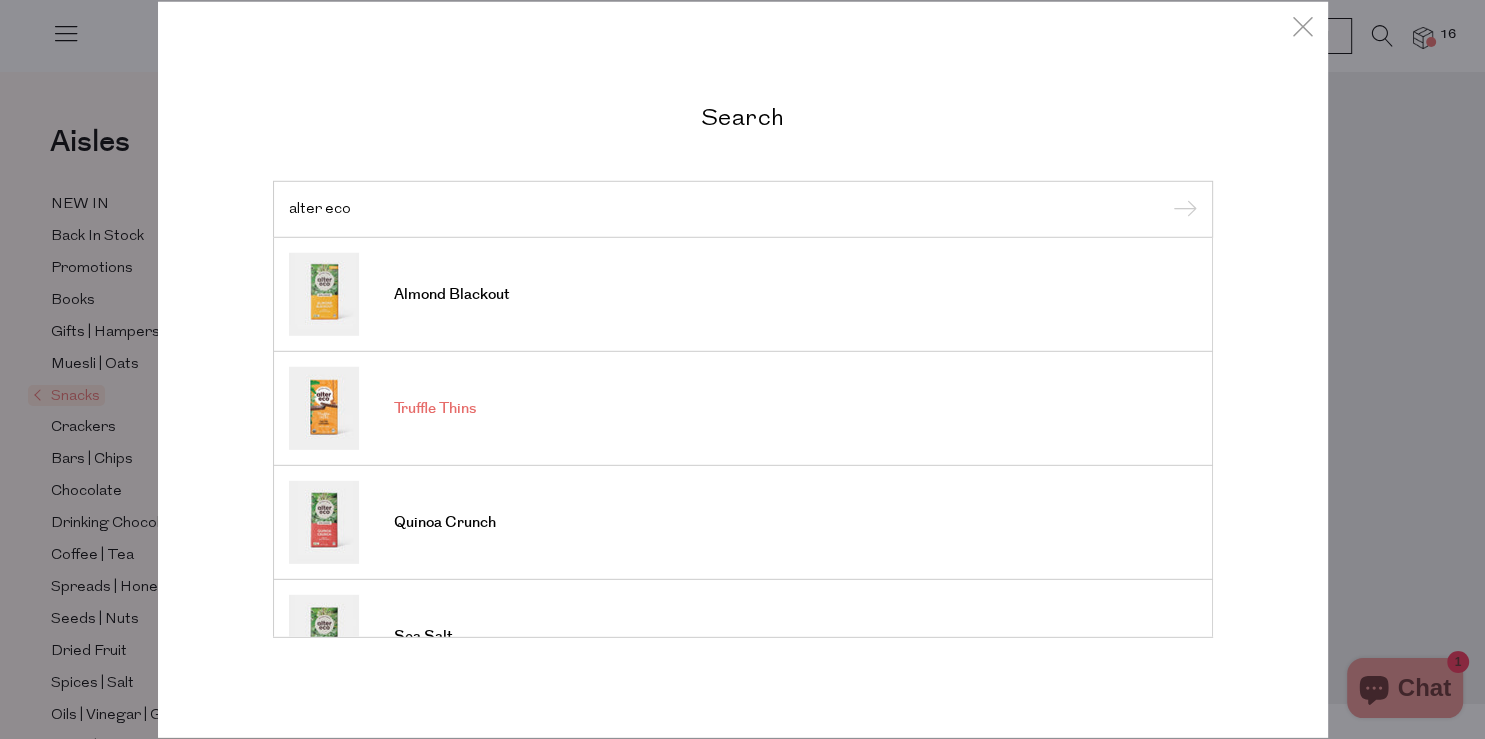 type on "alter eco" 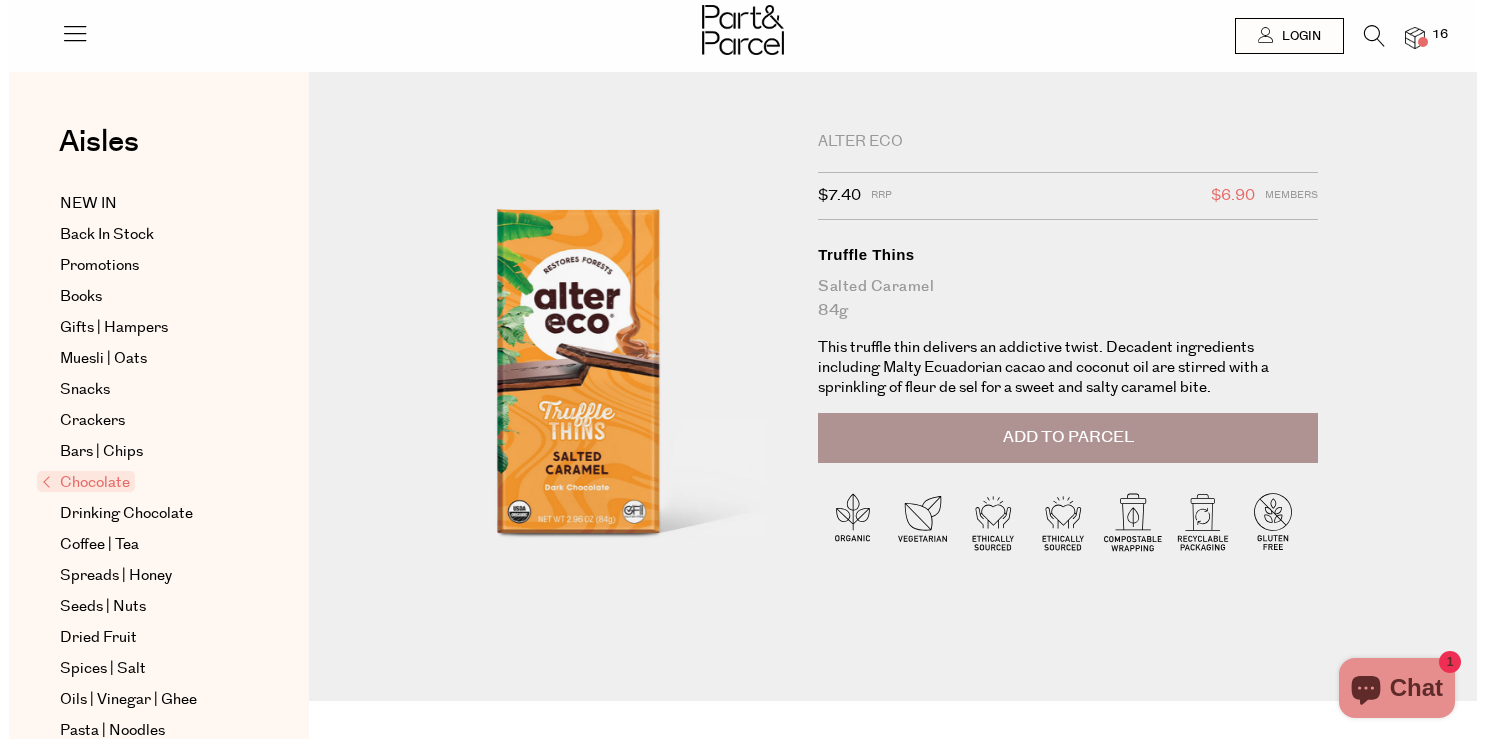 scroll, scrollTop: 0, scrollLeft: 0, axis: both 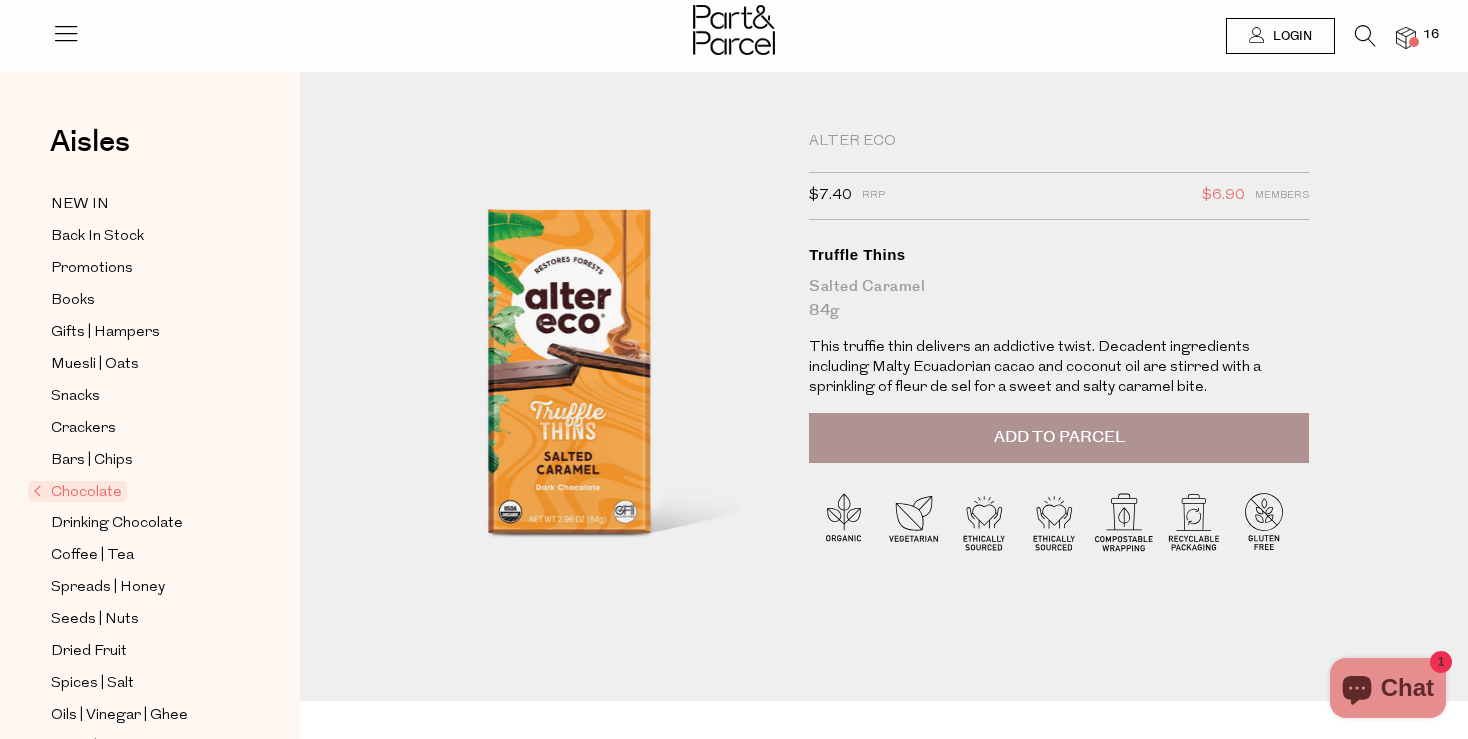 click on "16" at bounding box center [1431, 35] 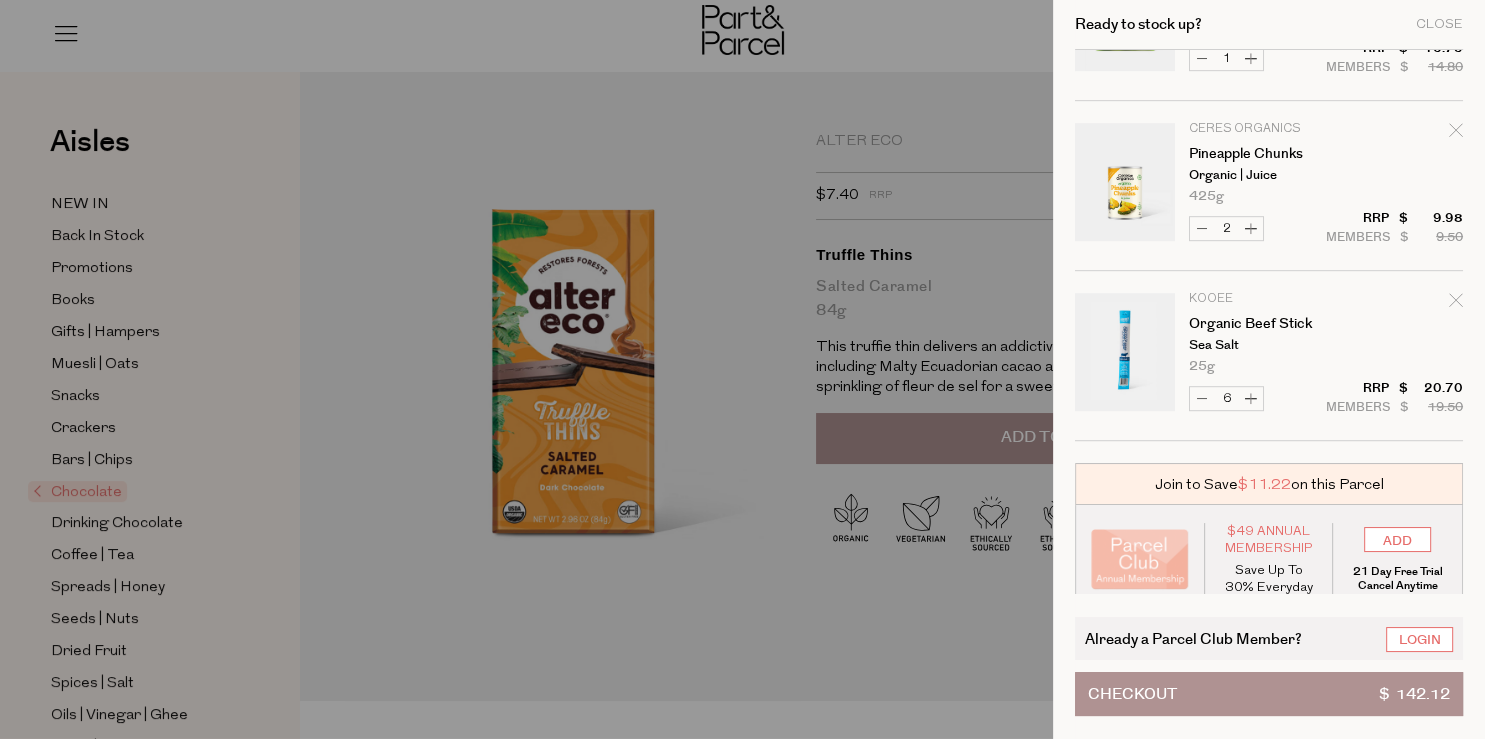 scroll, scrollTop: 1174, scrollLeft: 0, axis: vertical 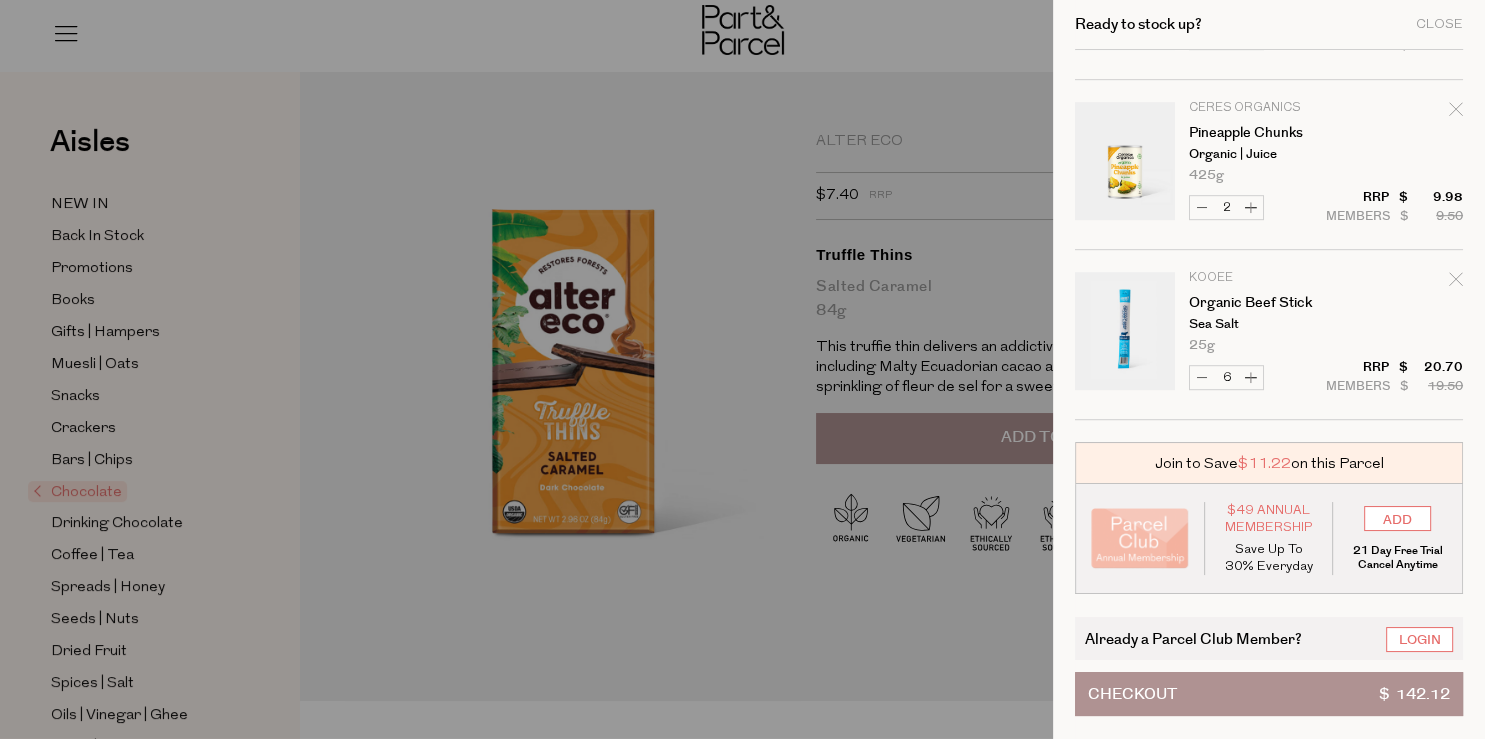 click at bounding box center (742, 369) 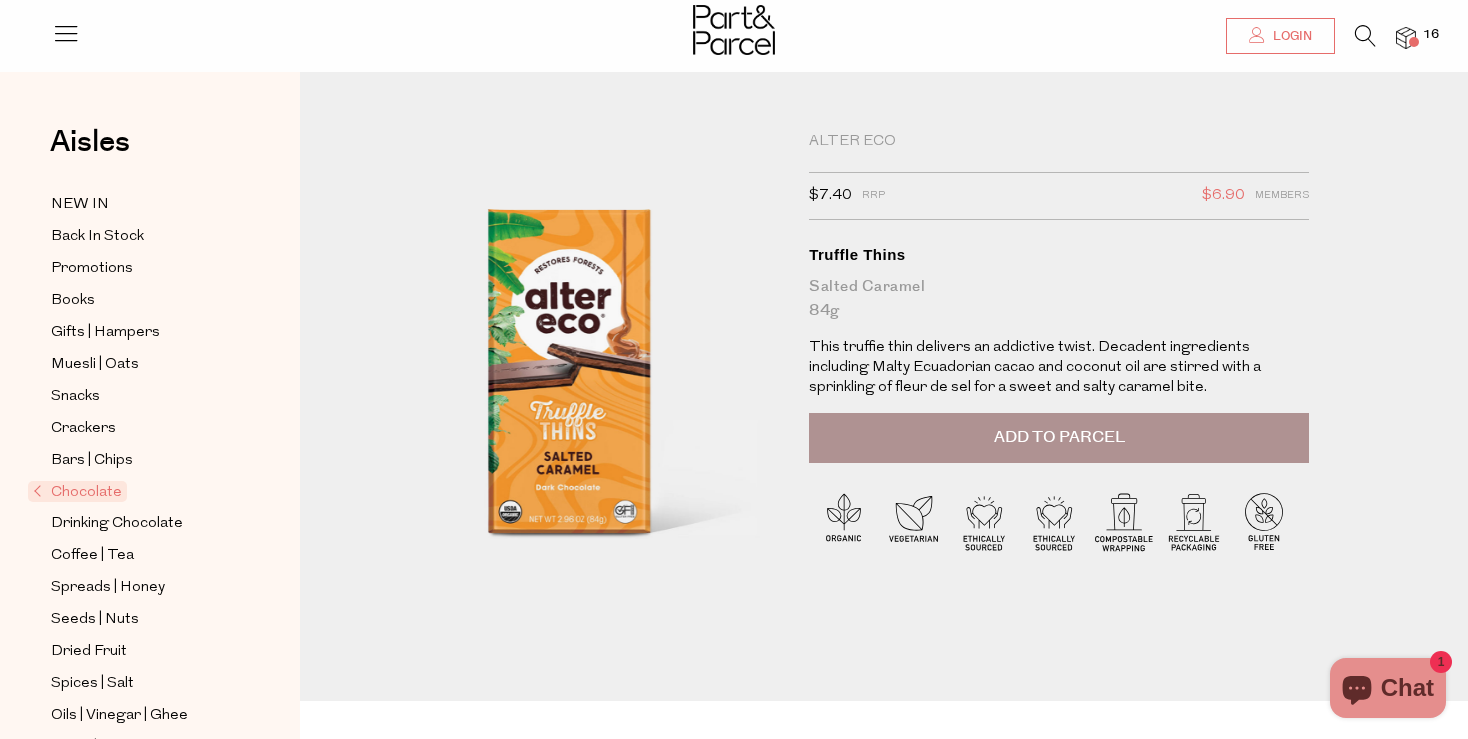 click on "Login" at bounding box center [1290, 36] 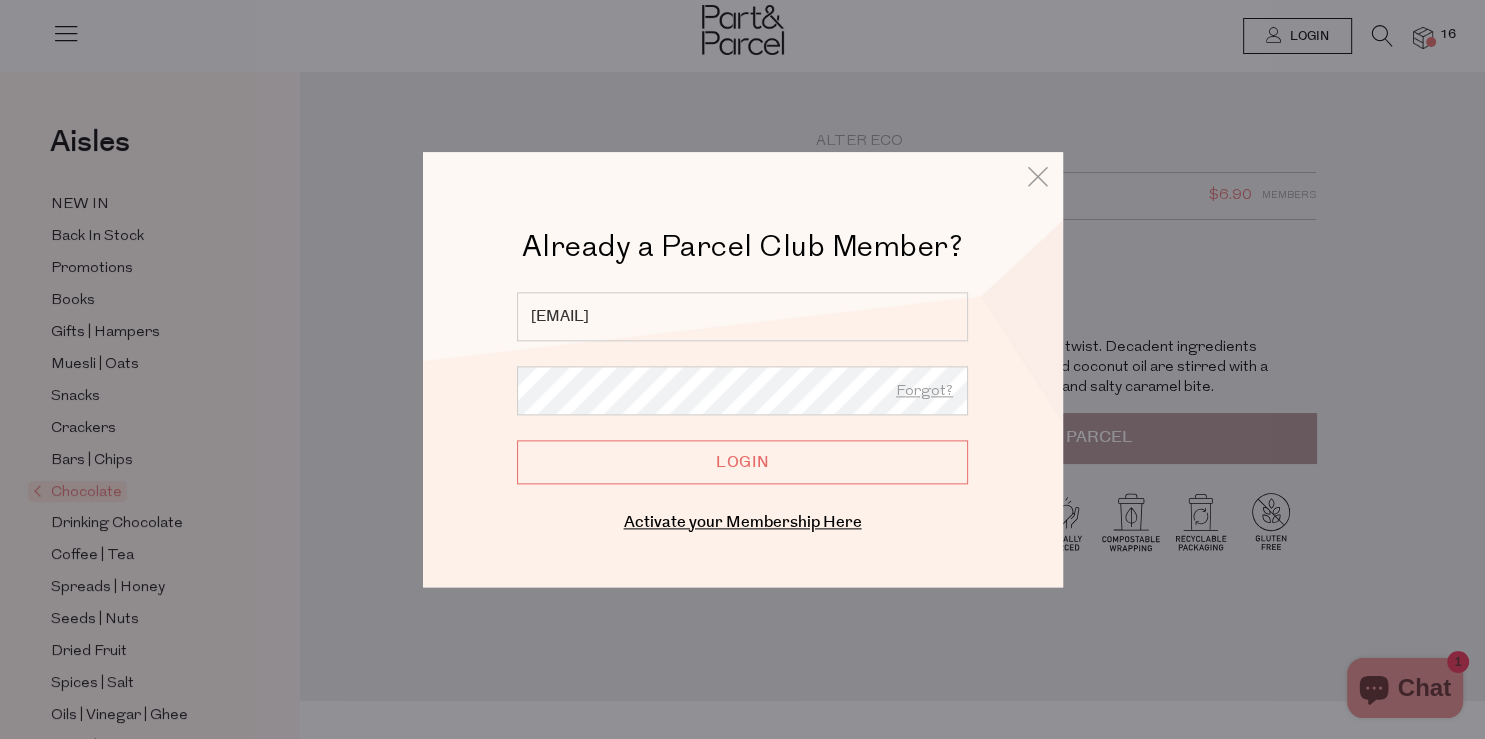 click on "Login" at bounding box center (742, 462) 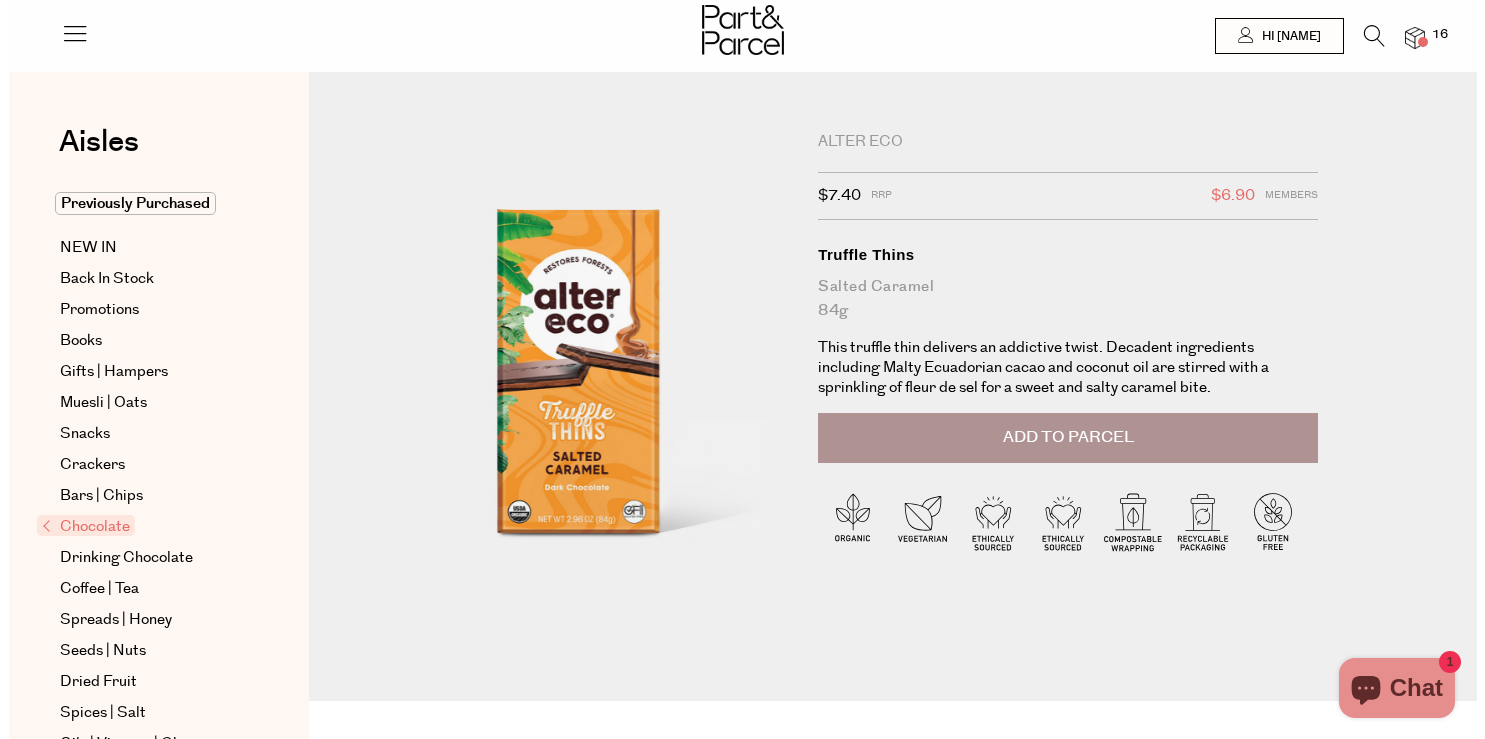scroll, scrollTop: 0, scrollLeft: 0, axis: both 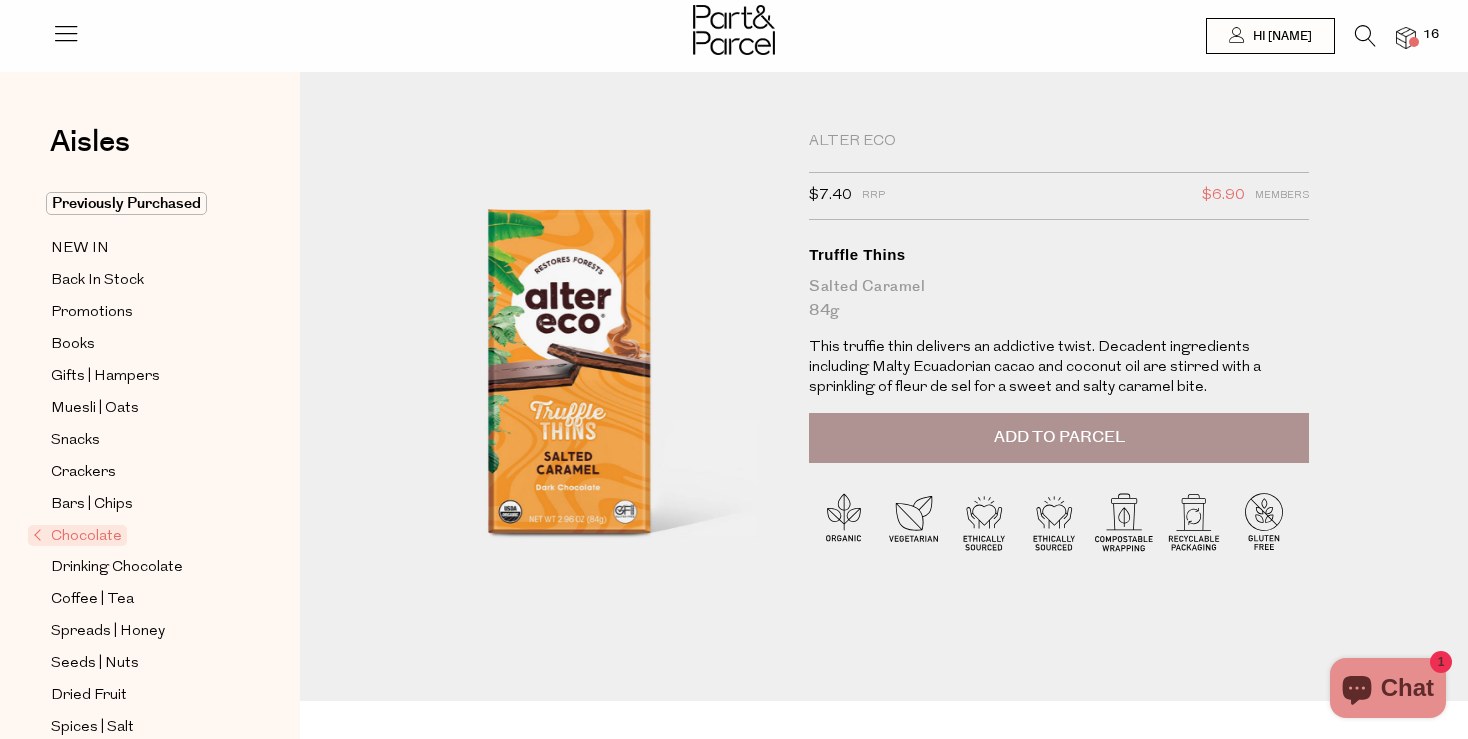 click at bounding box center (1365, 36) 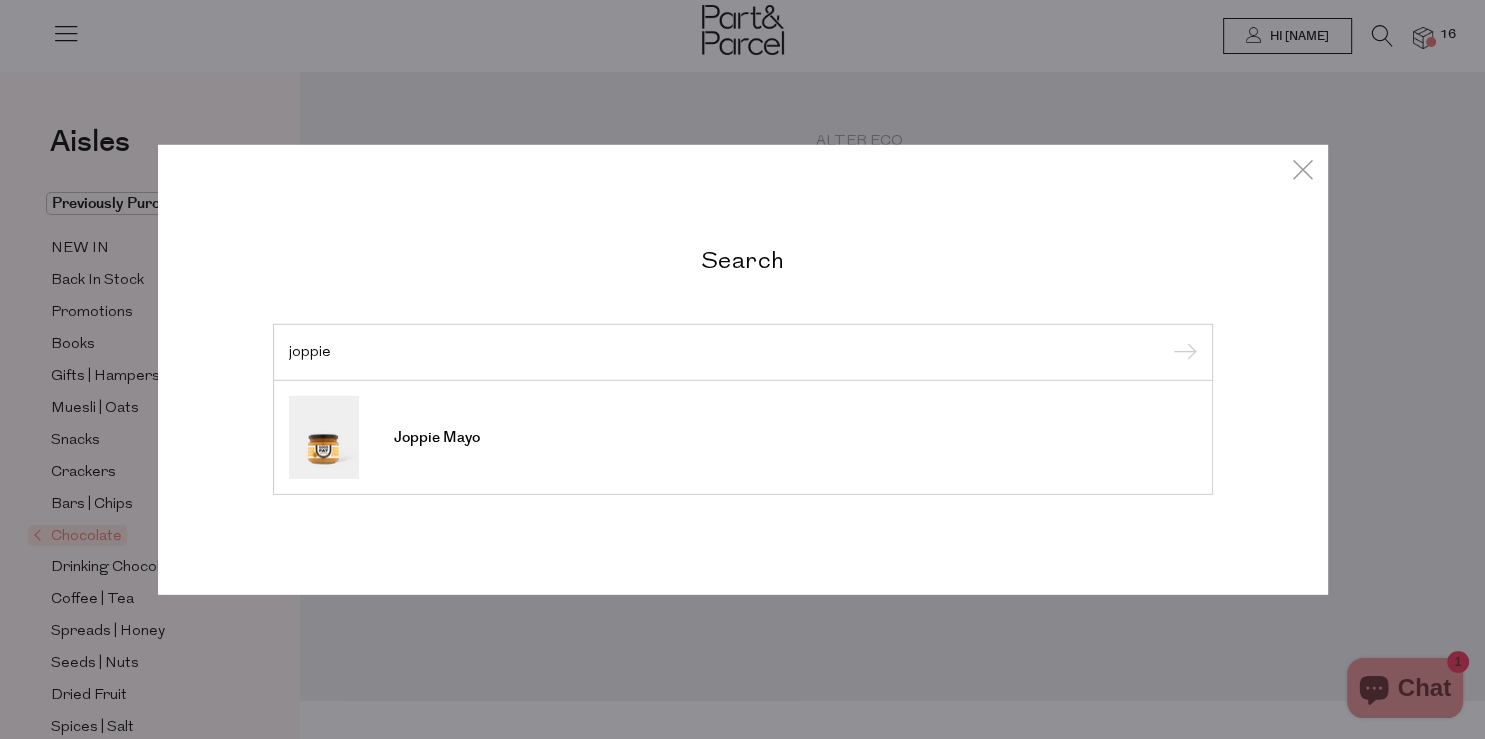 type on "joppie" 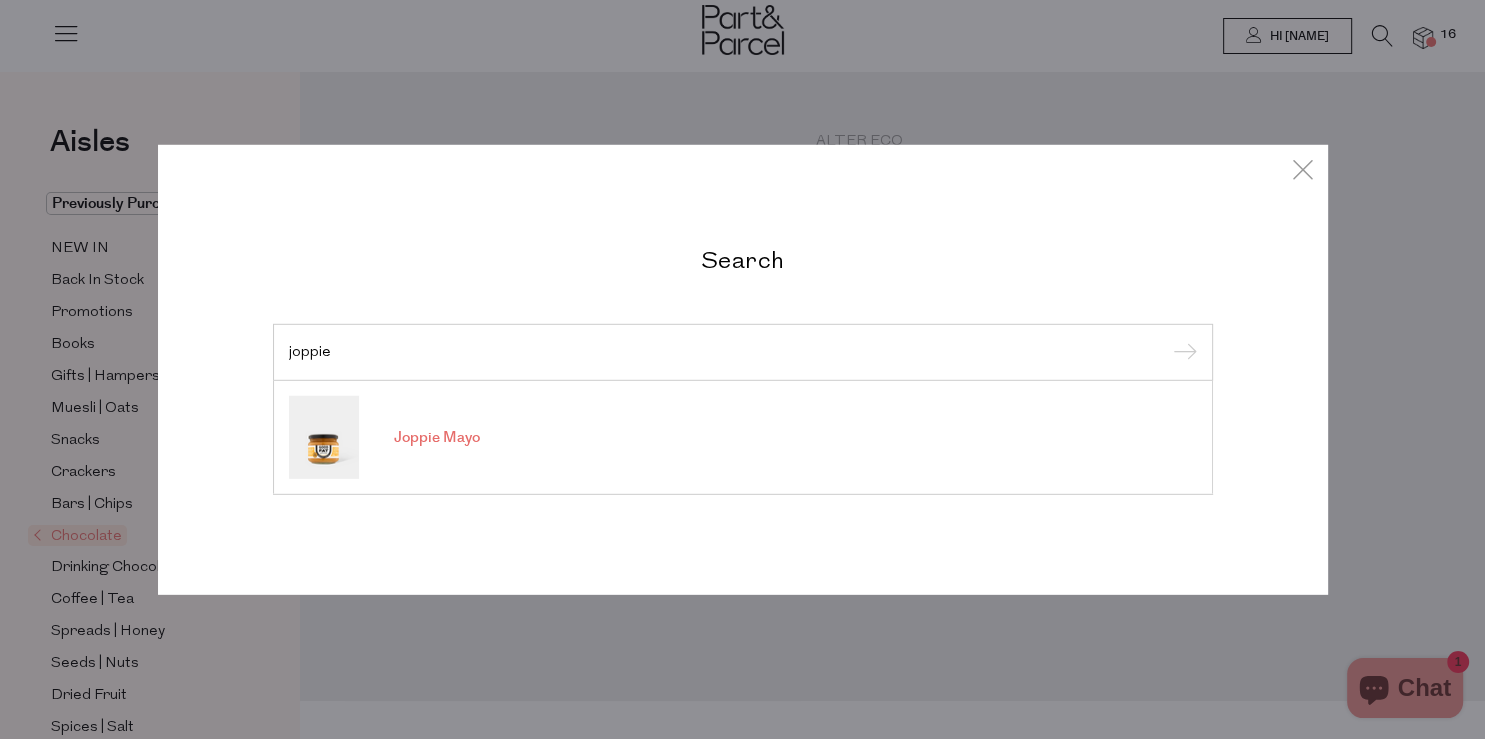 click on "Joppie Mayo" at bounding box center (743, 437) 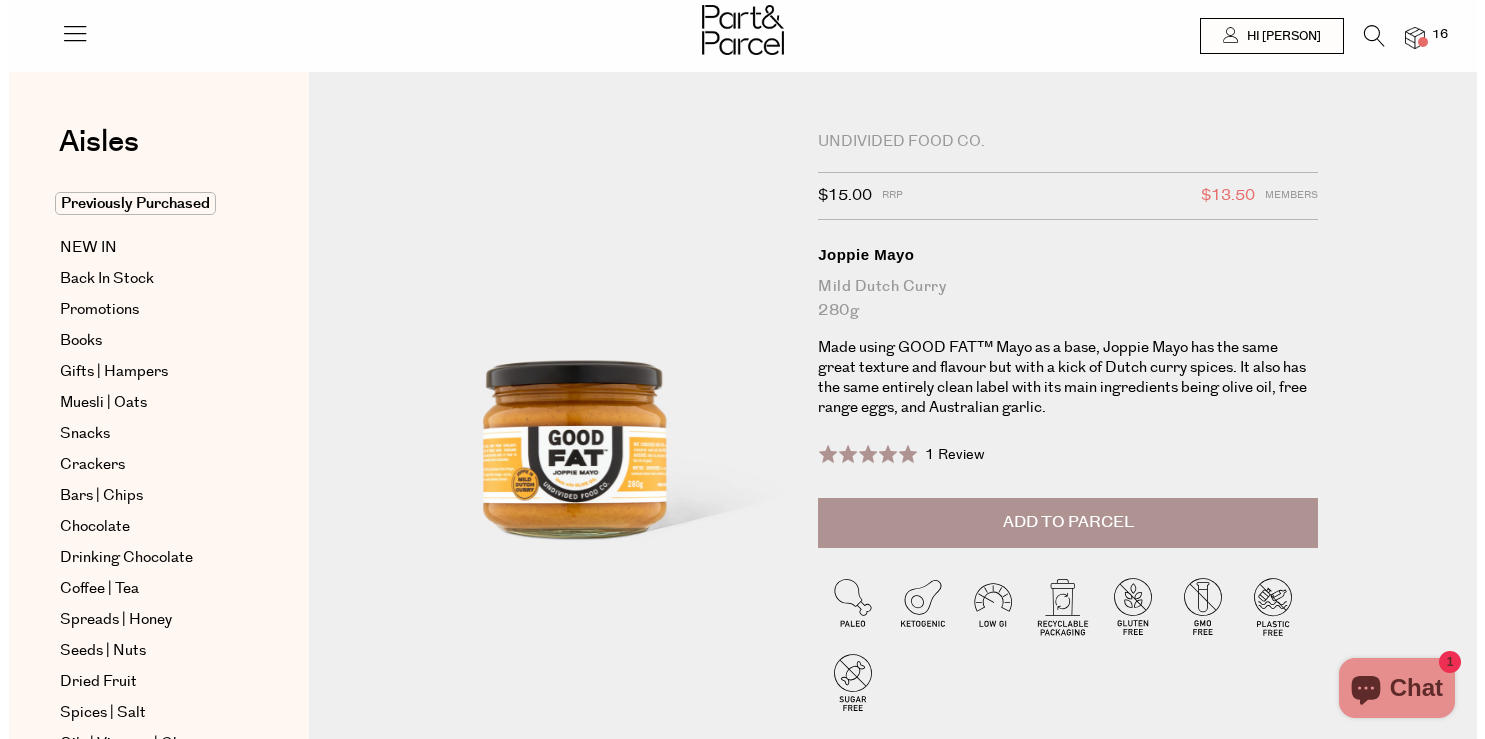 scroll, scrollTop: 0, scrollLeft: 0, axis: both 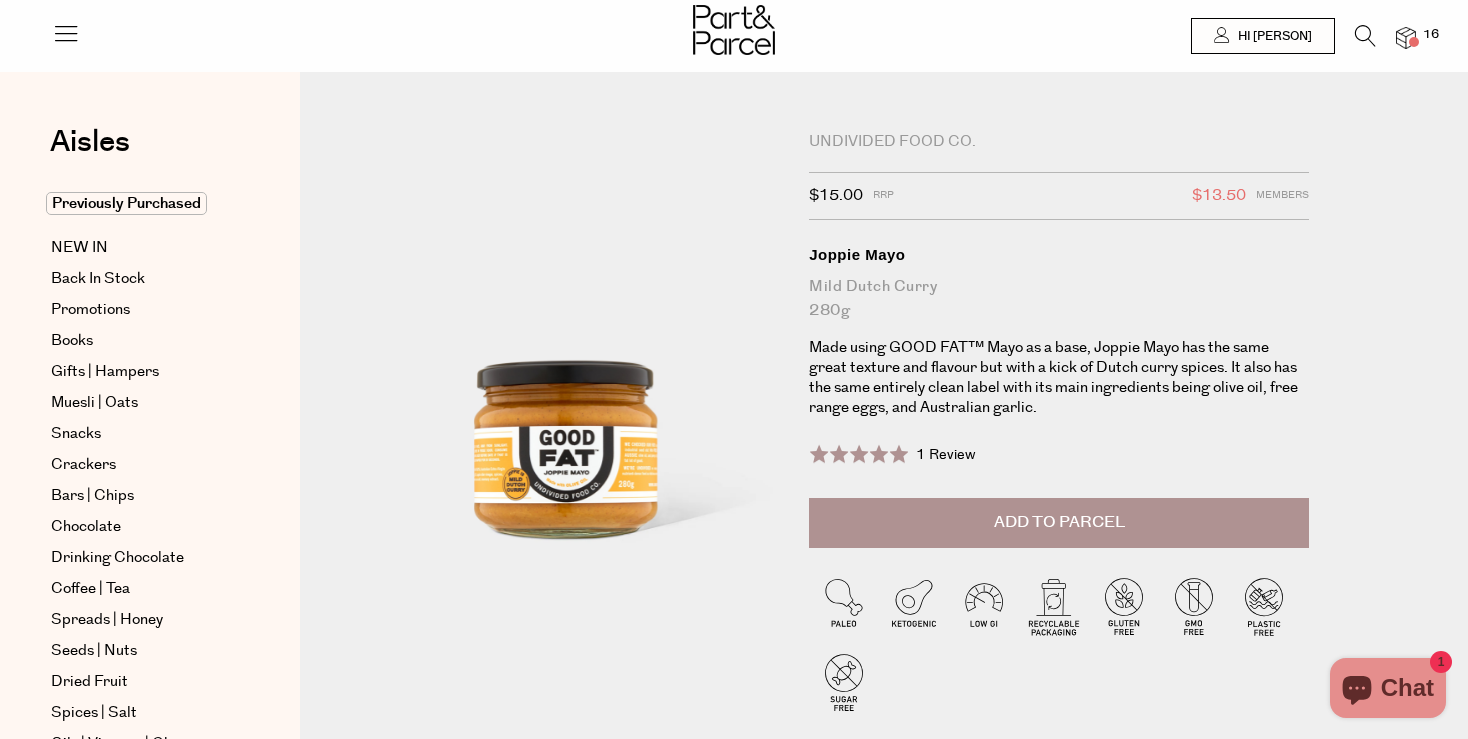 click on "Add to Parcel" at bounding box center (1059, 523) 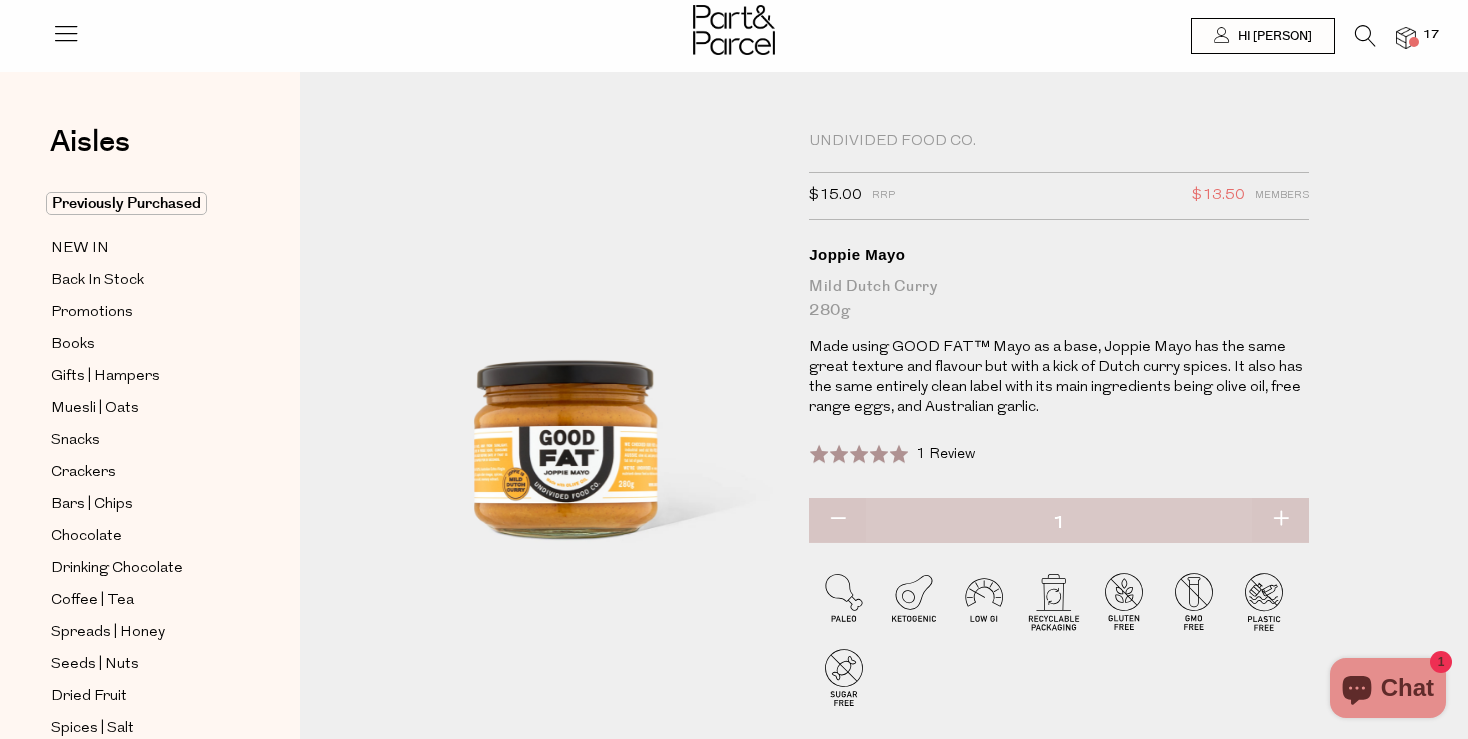 click at bounding box center [1365, 36] 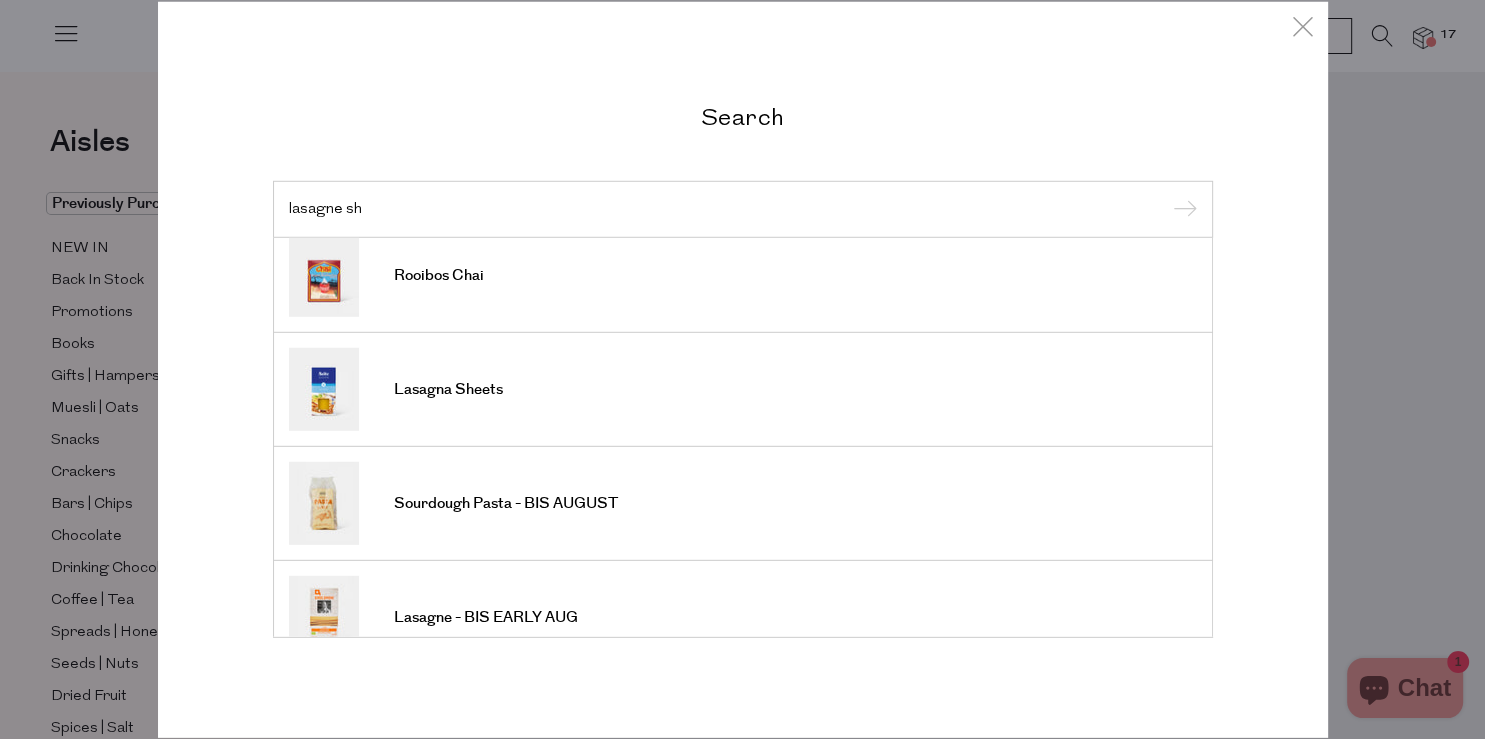 scroll, scrollTop: 168, scrollLeft: 0, axis: vertical 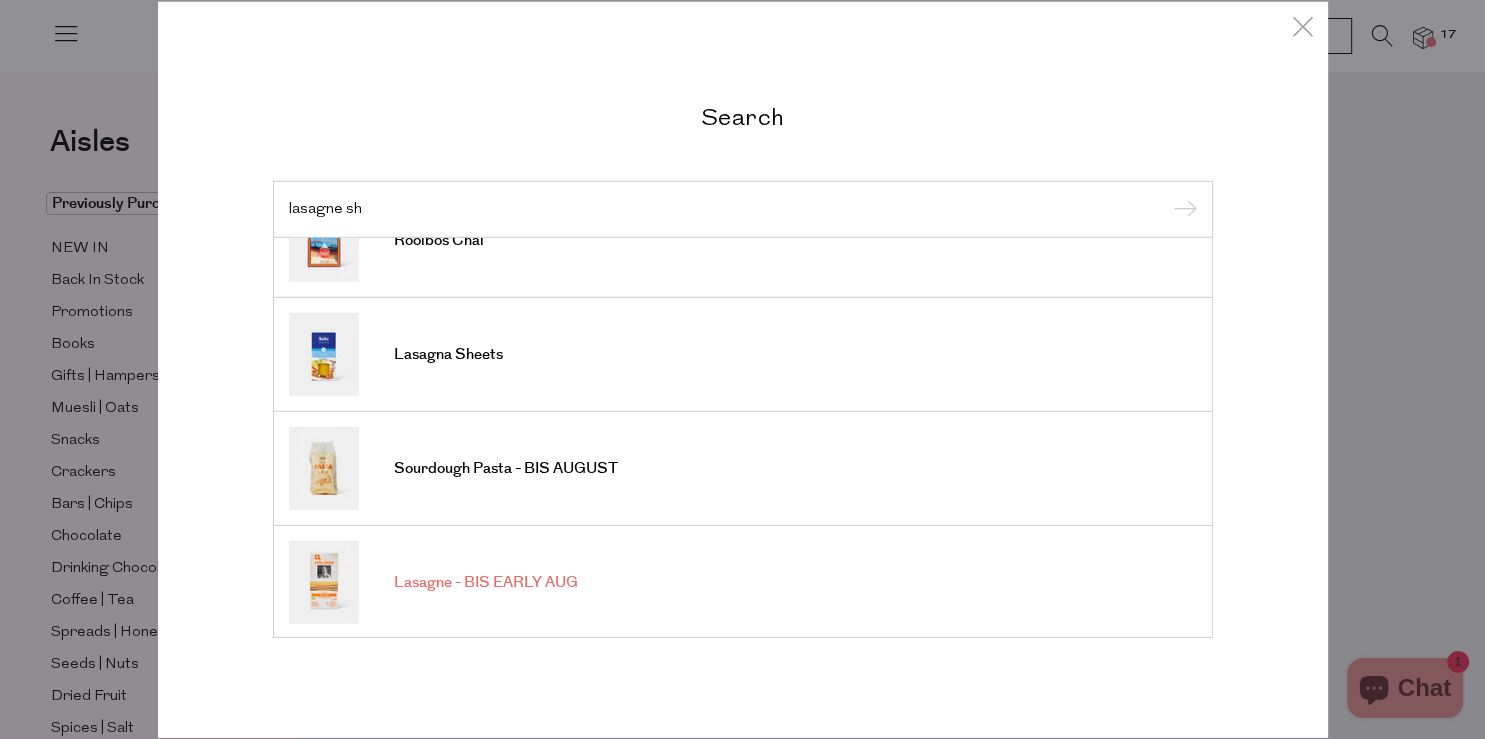 type on "lasagne sh" 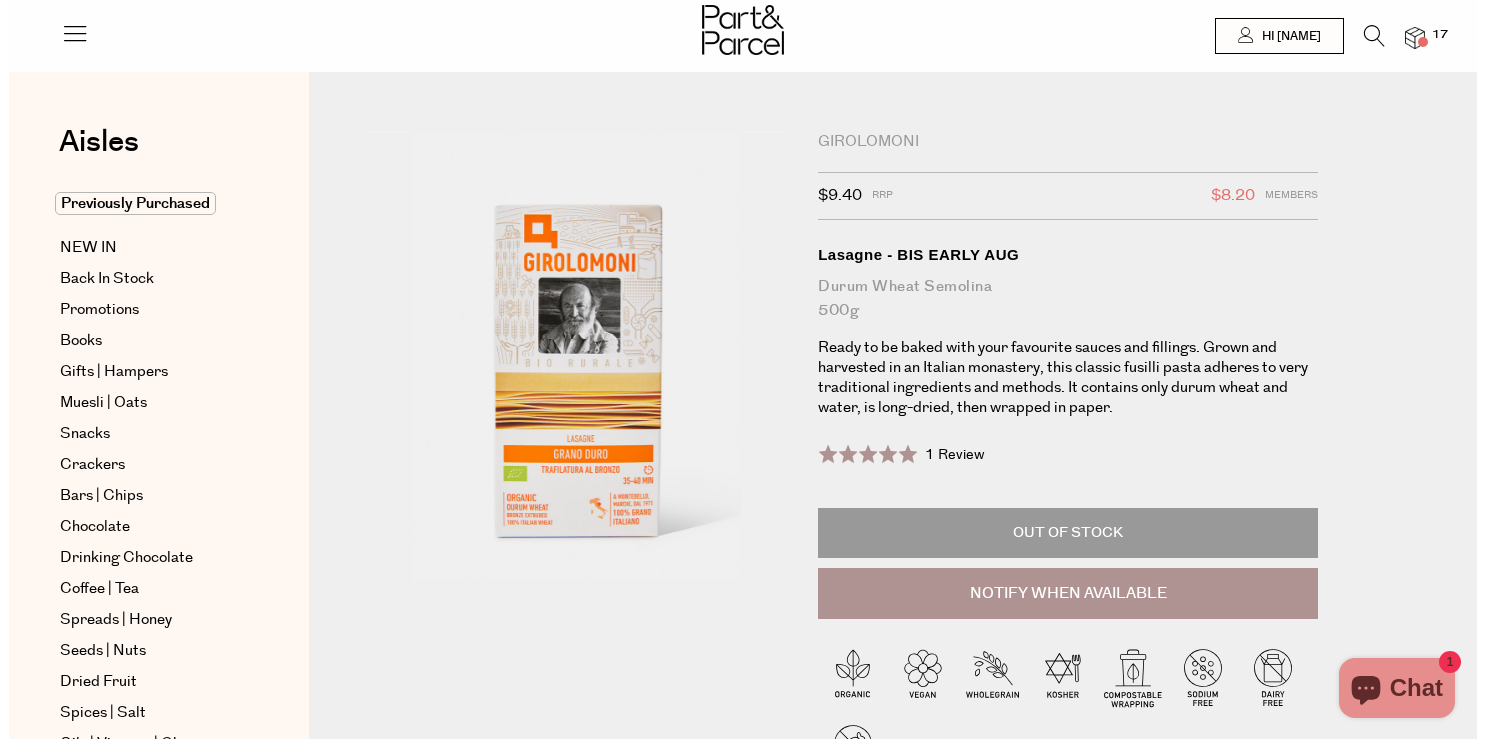 scroll, scrollTop: 0, scrollLeft: 0, axis: both 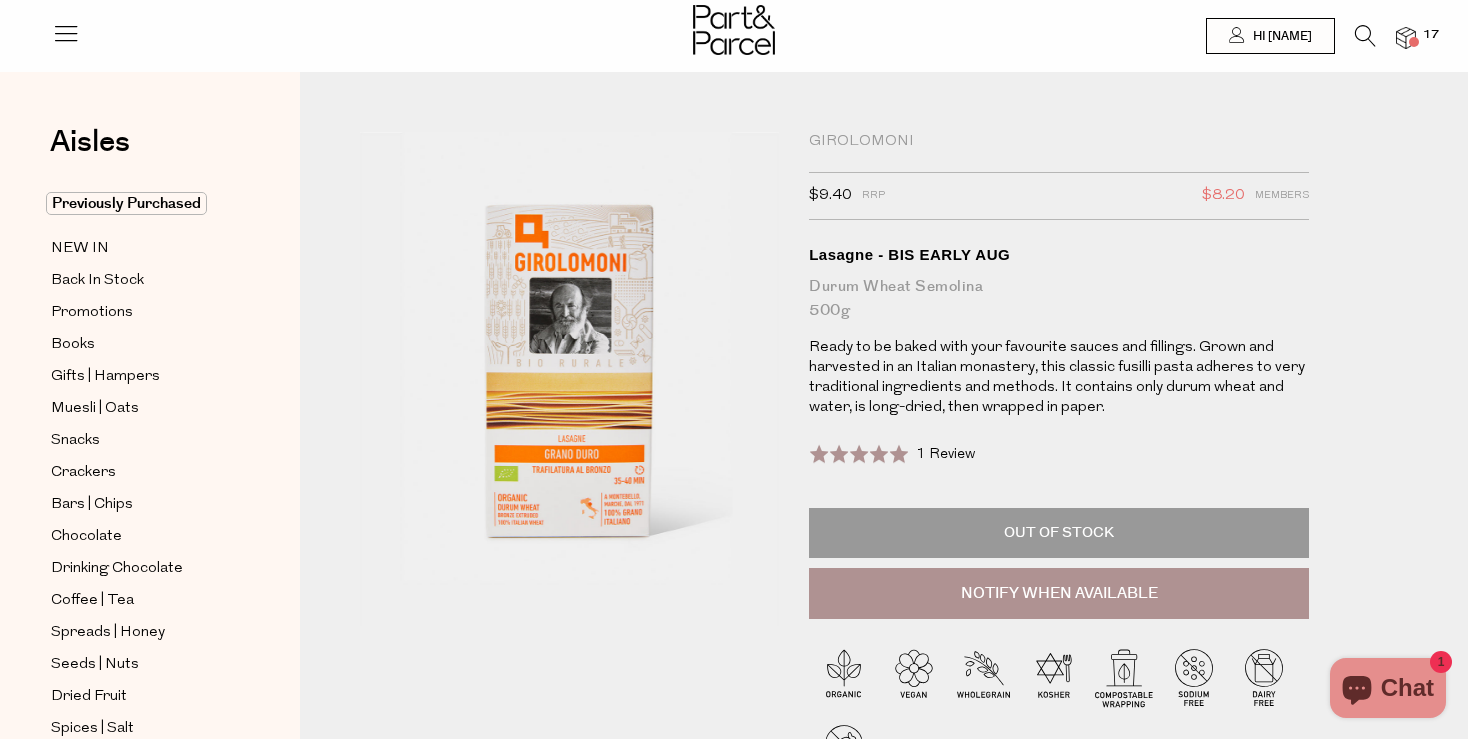 click at bounding box center [1365, 36] 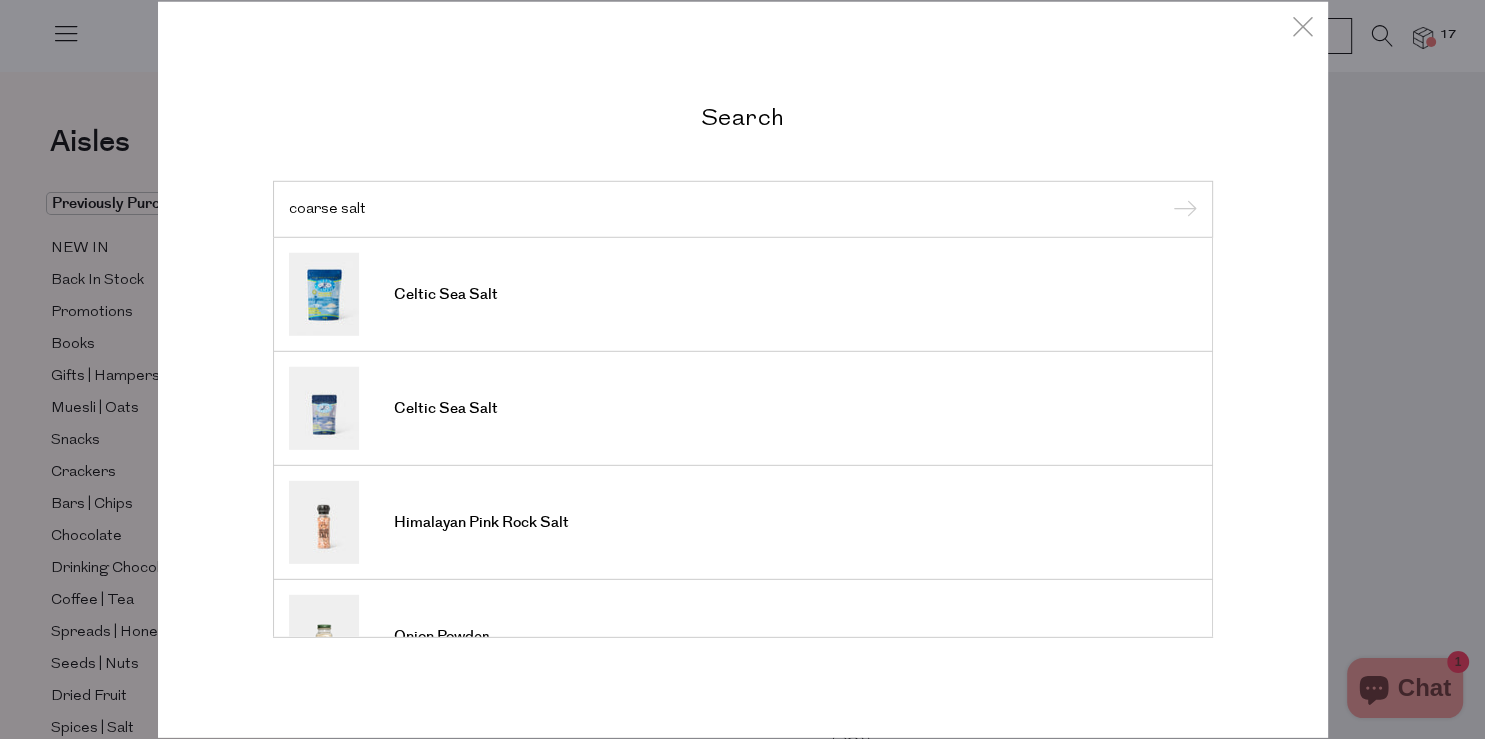 type on "coarse salt" 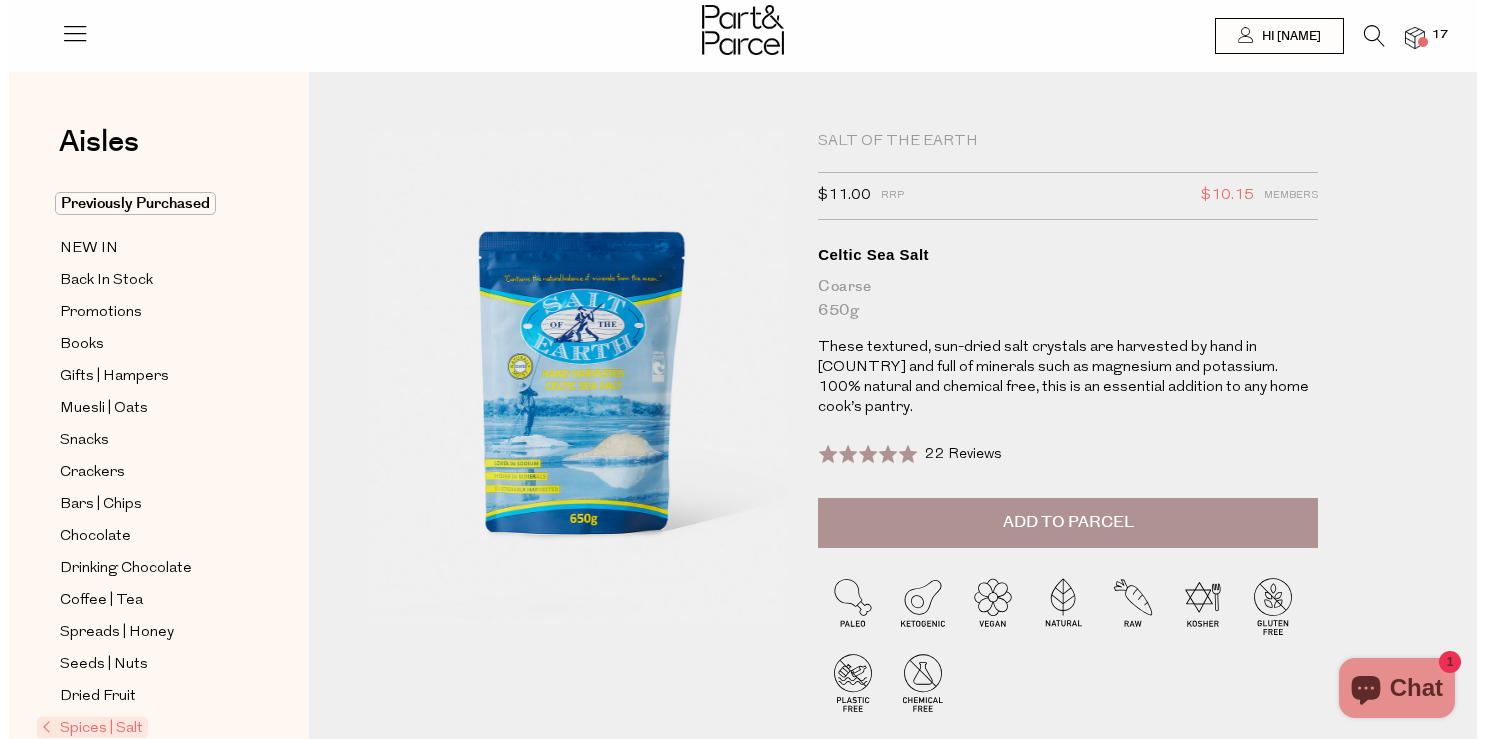 scroll, scrollTop: 0, scrollLeft: 0, axis: both 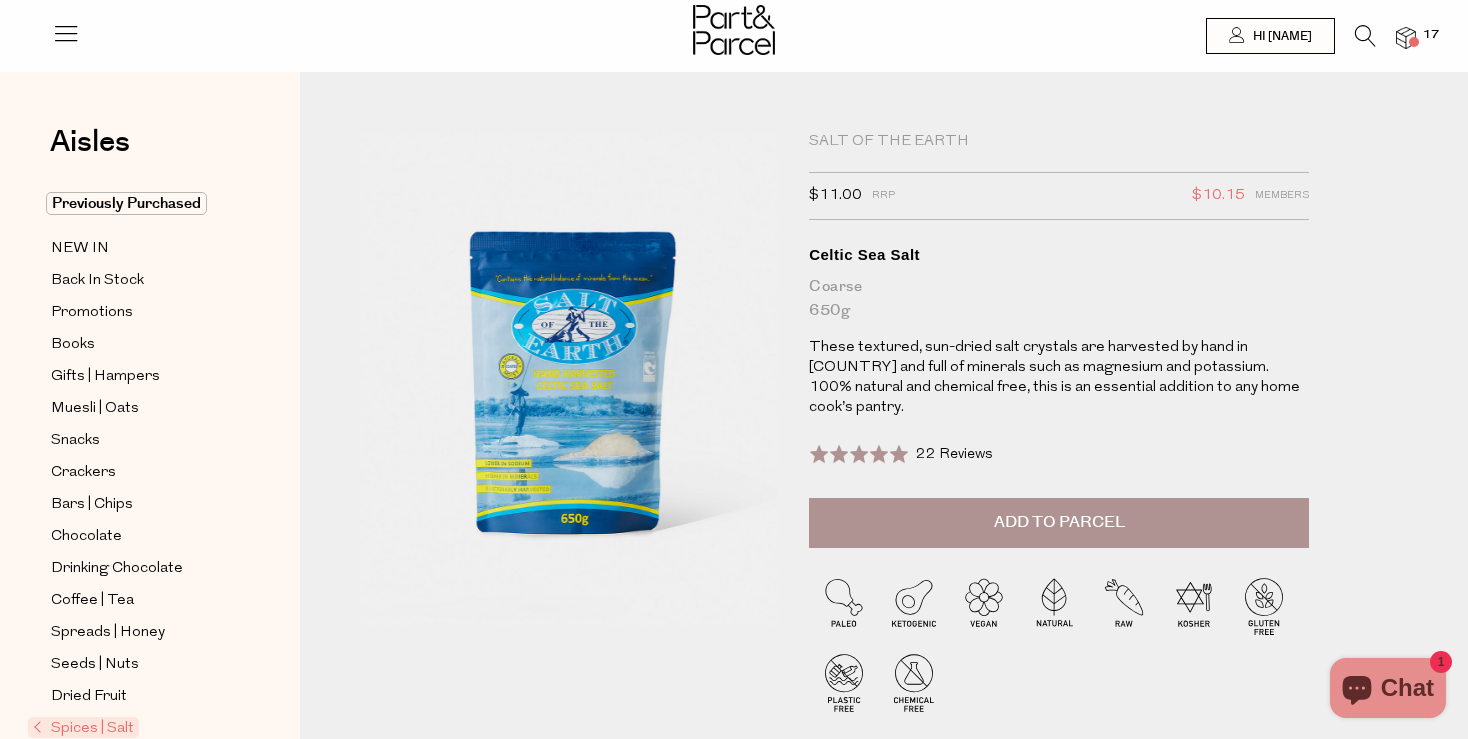 click at bounding box center [734, 32] 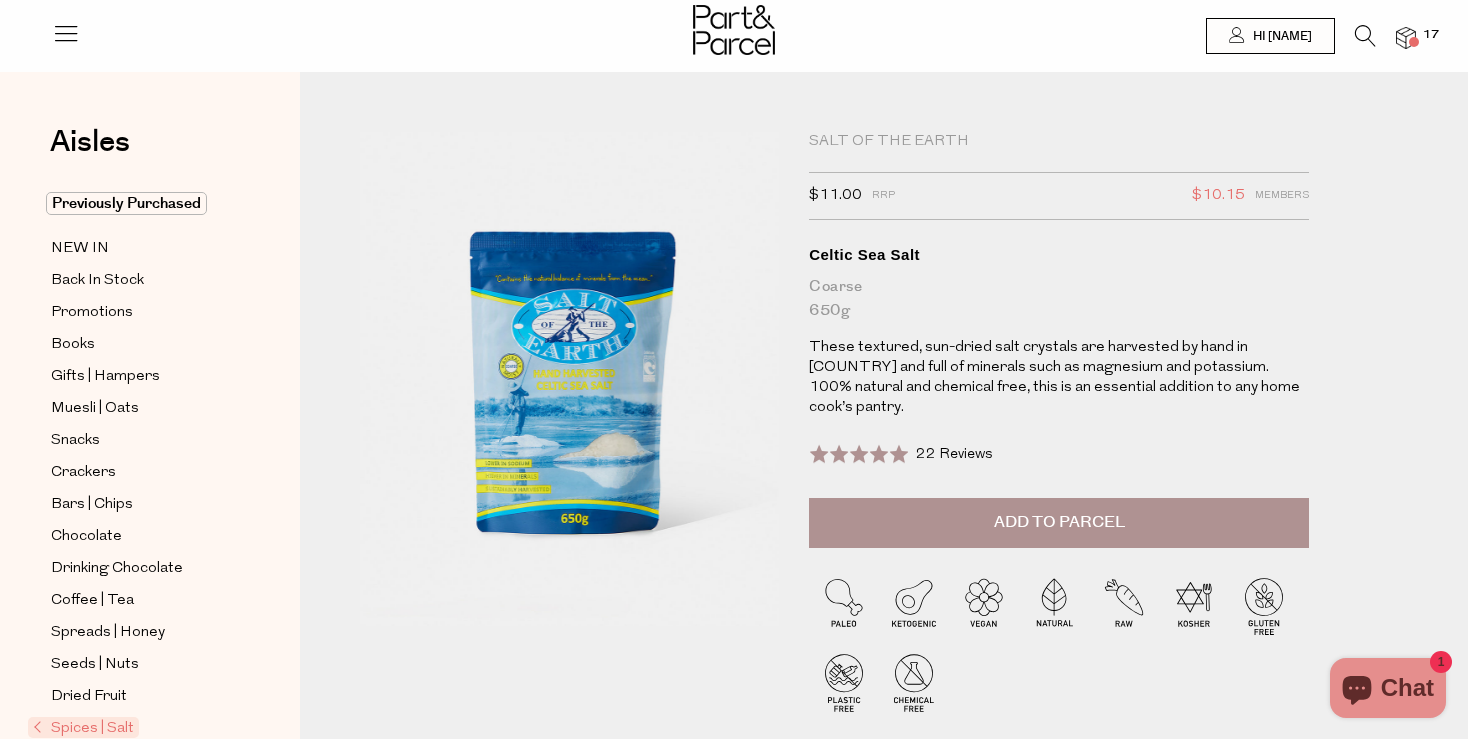 click at bounding box center (1406, 38) 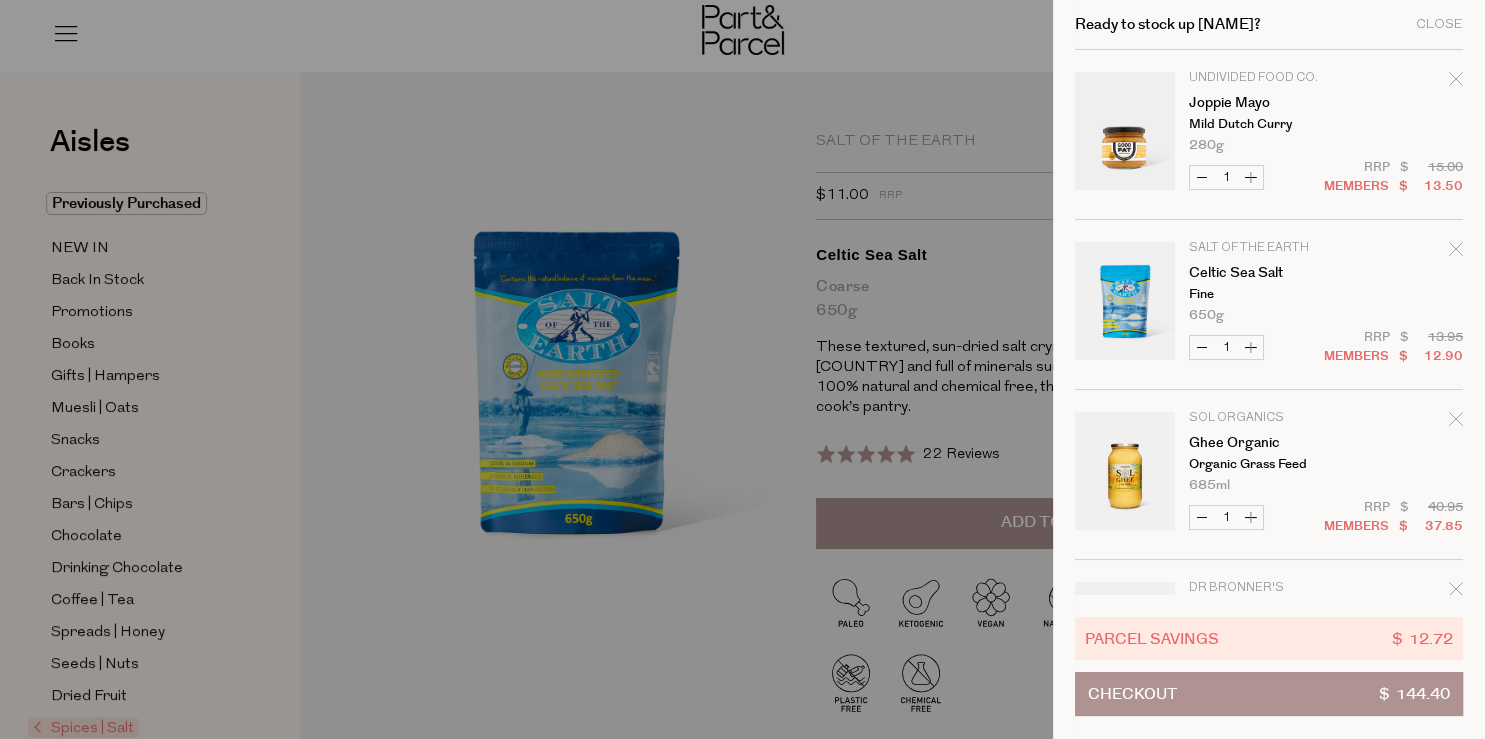 click 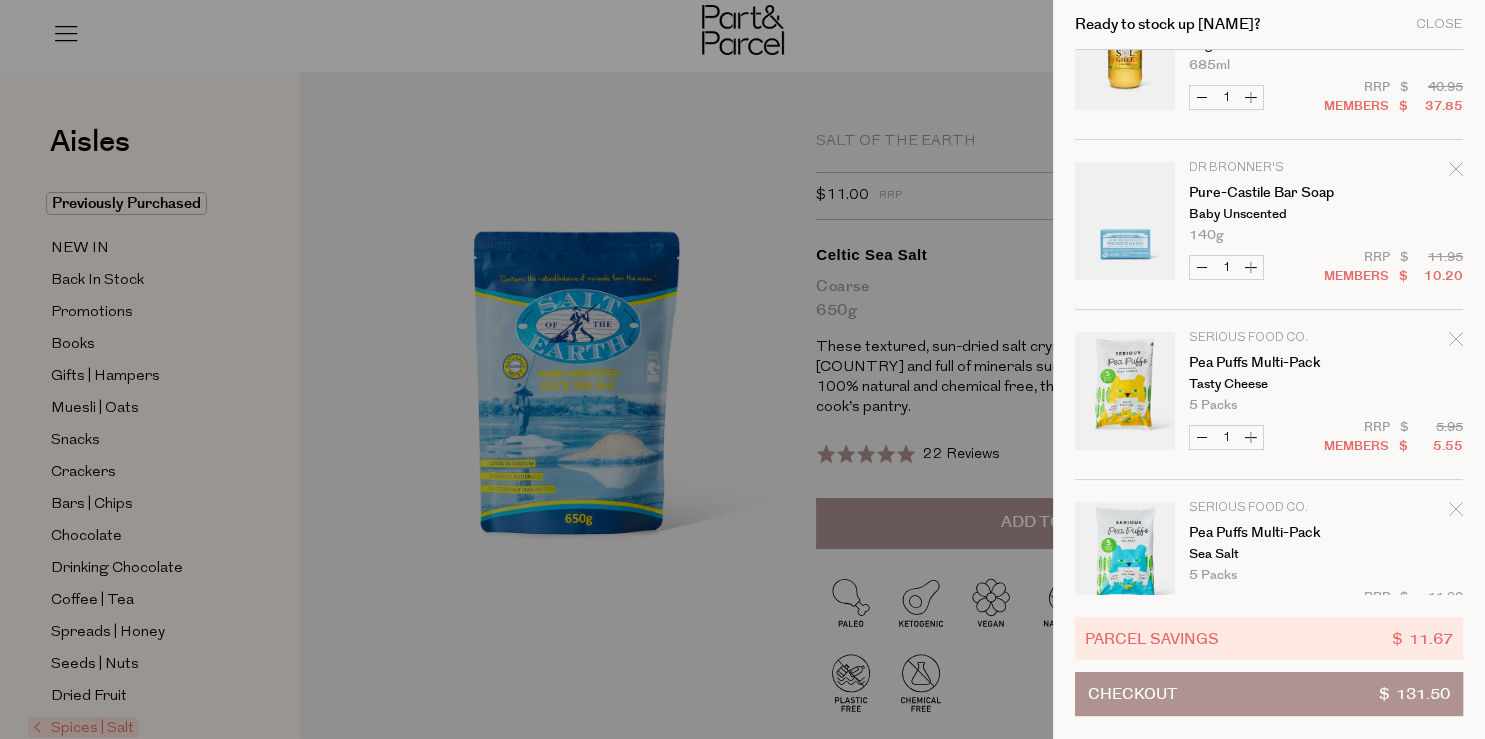scroll, scrollTop: 251, scrollLeft: 0, axis: vertical 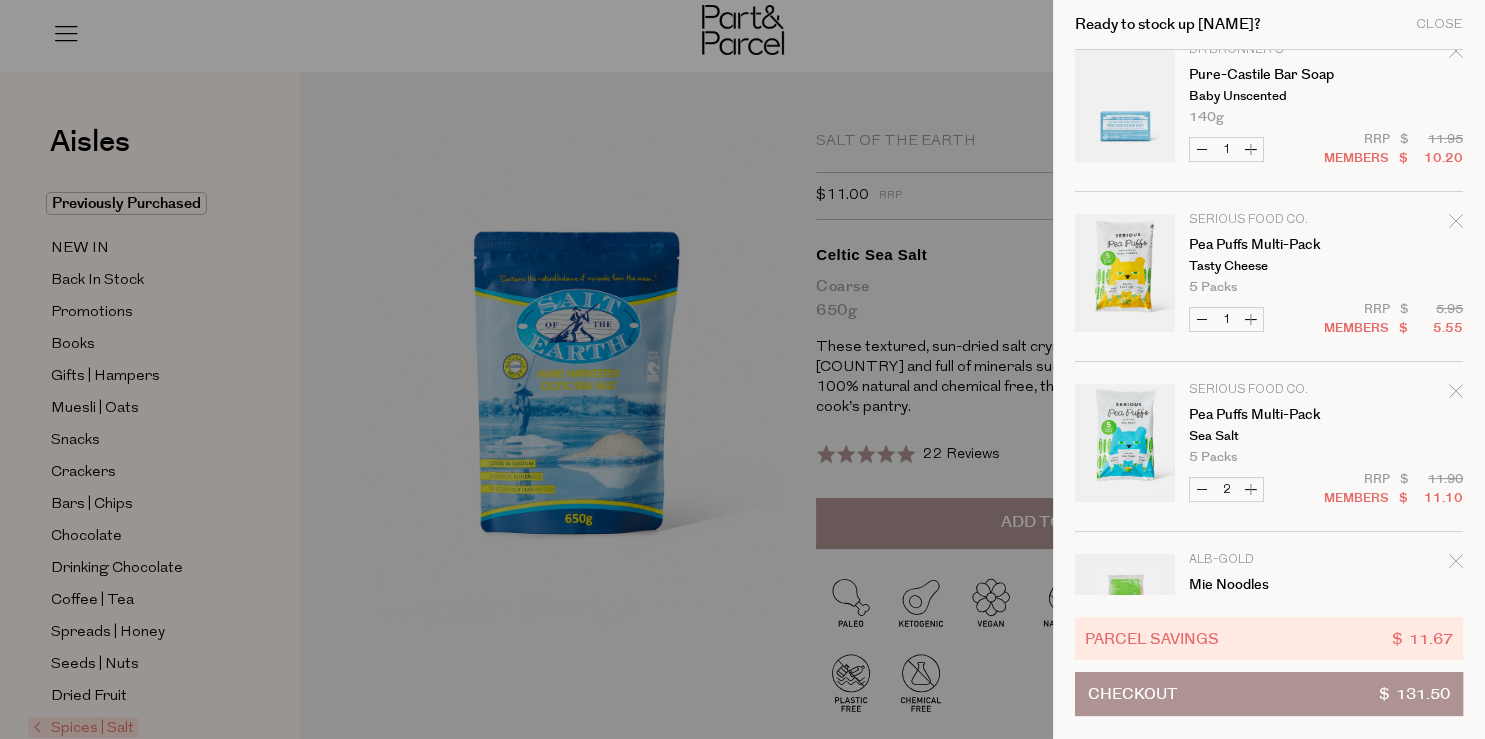 click on "Decrease Pea Puffs Multi-Pack" at bounding box center (1202, 489) 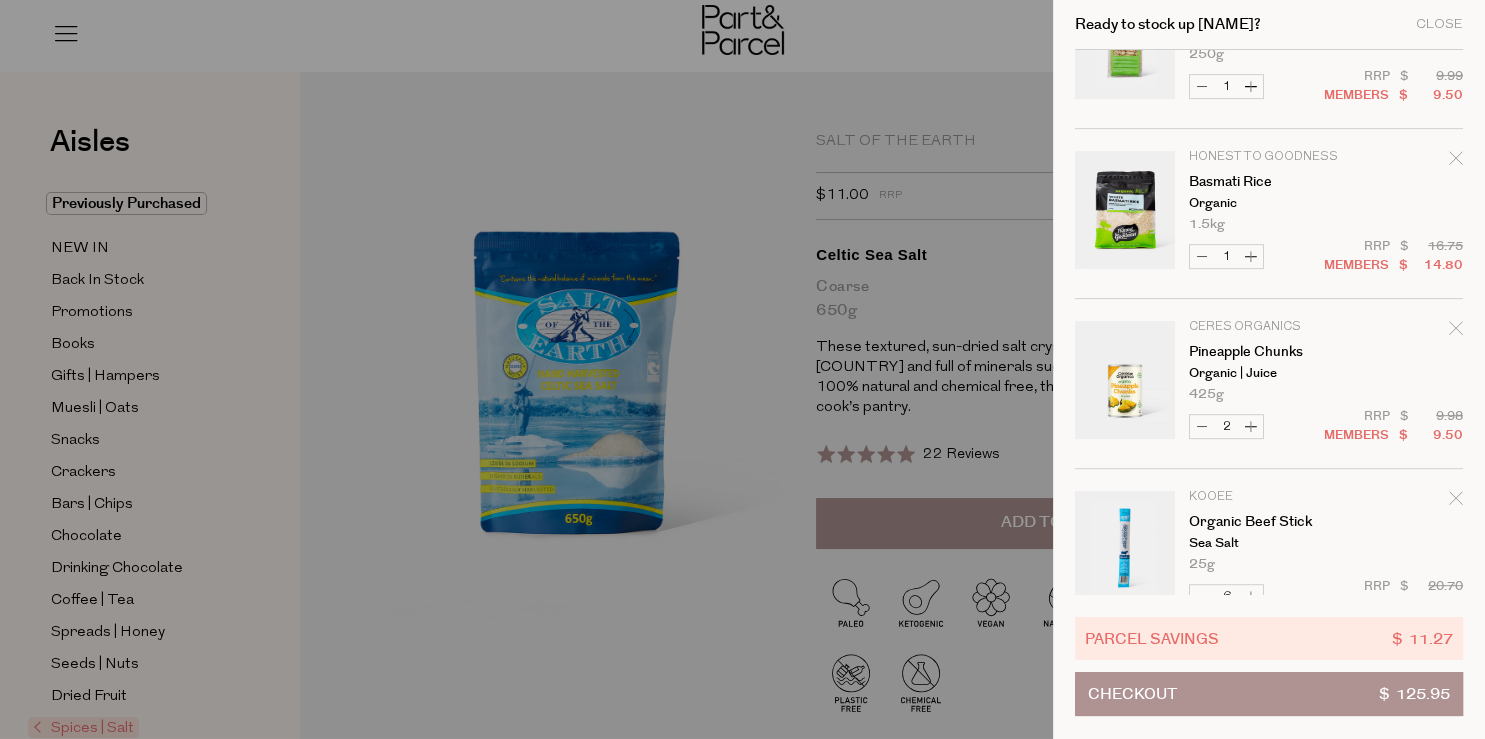 scroll, scrollTop: 1000, scrollLeft: 0, axis: vertical 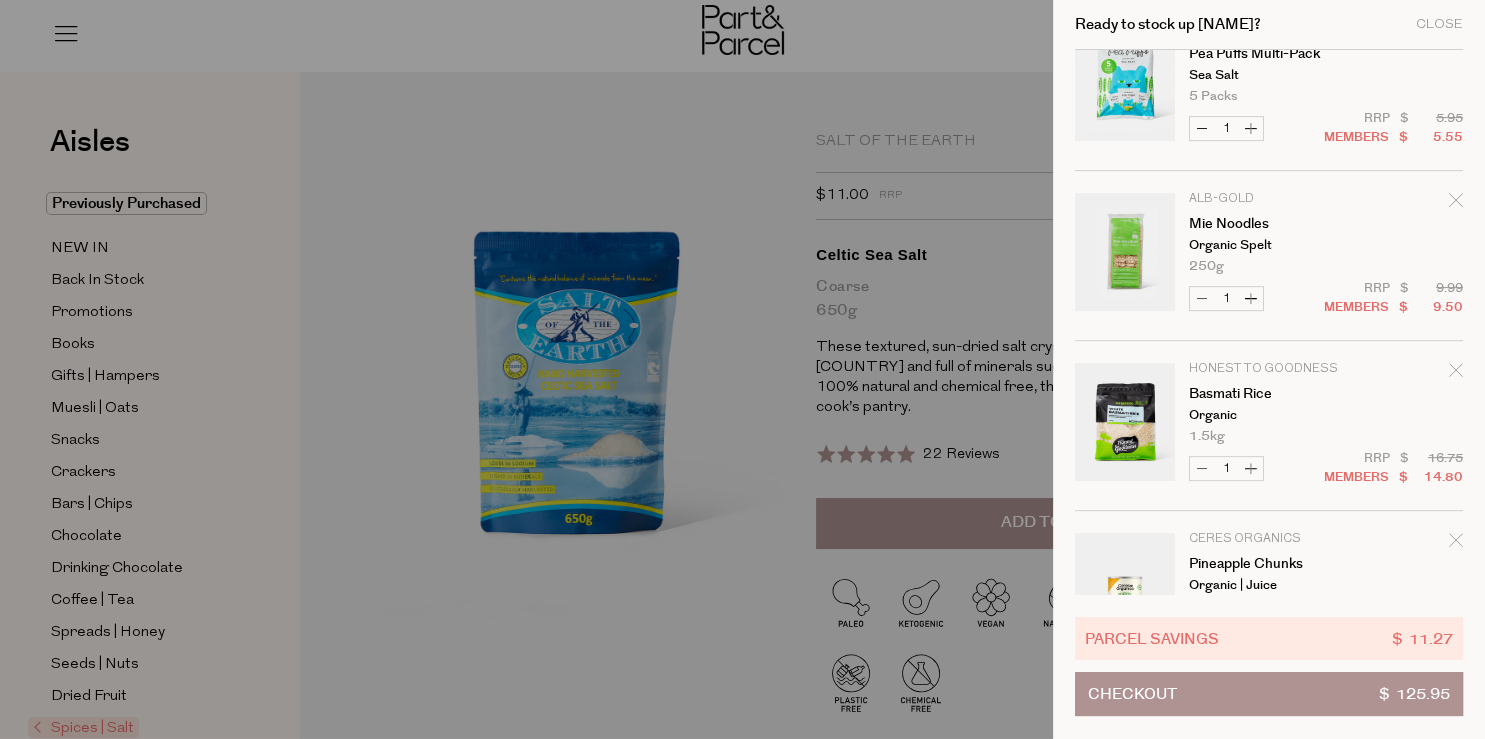 click 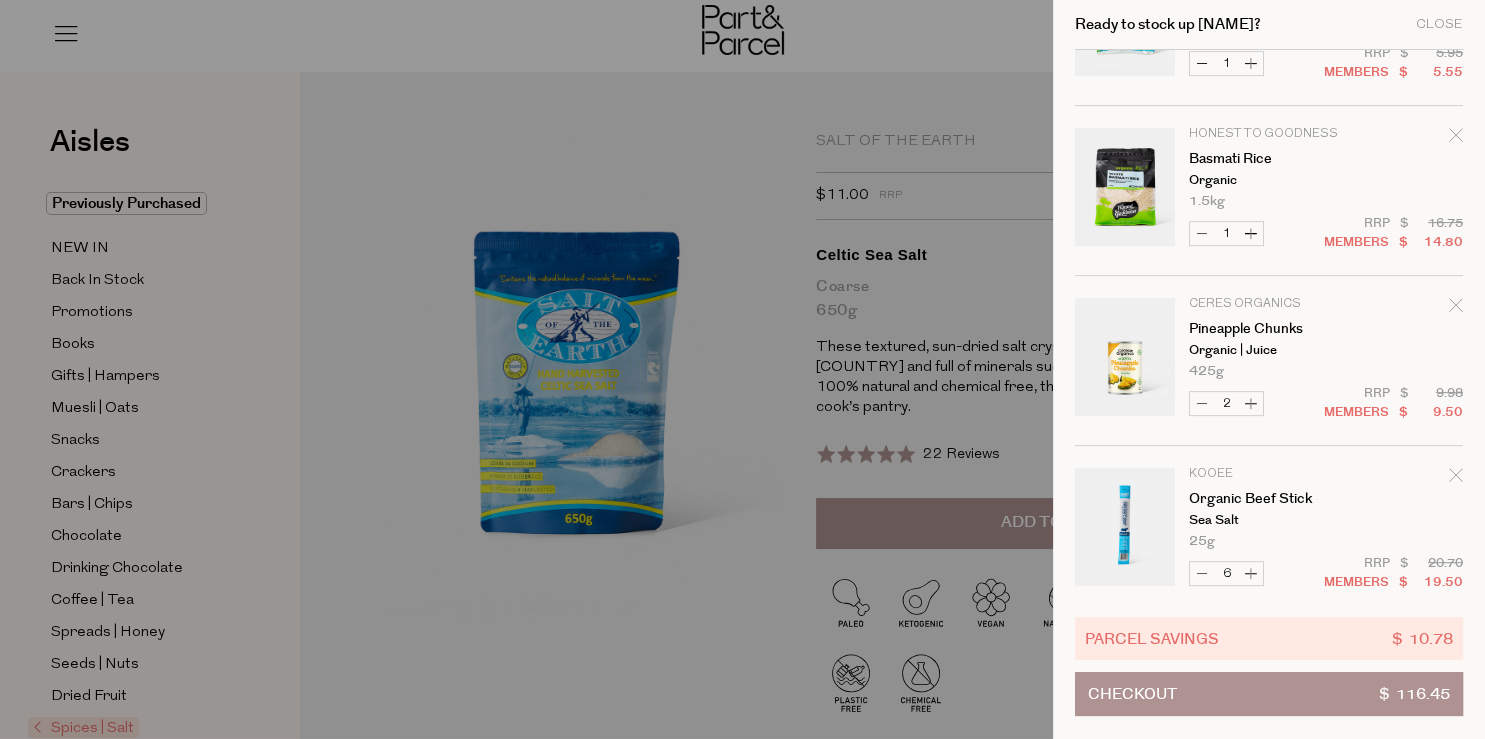 scroll, scrollTop: 830, scrollLeft: 0, axis: vertical 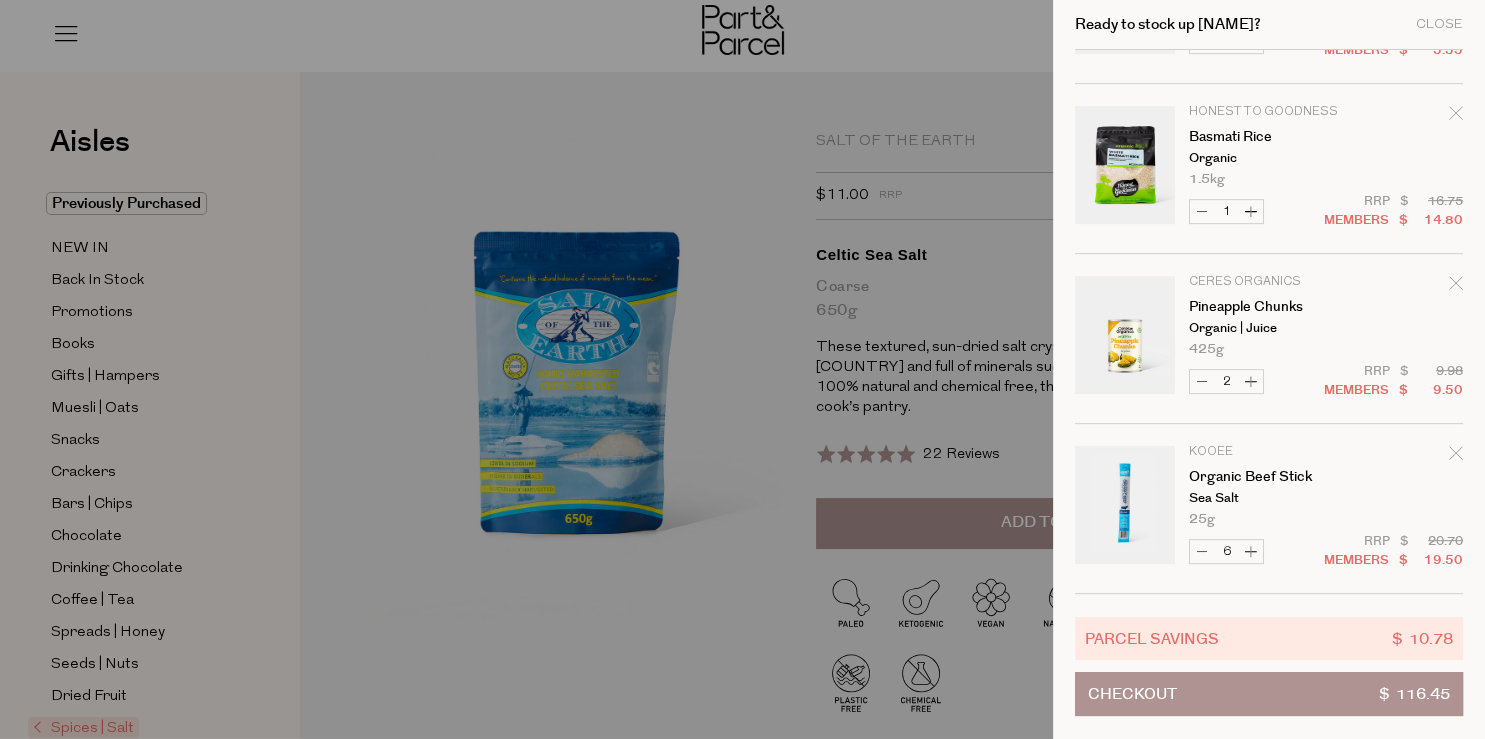 click on "Checkout $ 116.45" at bounding box center [1269, 694] 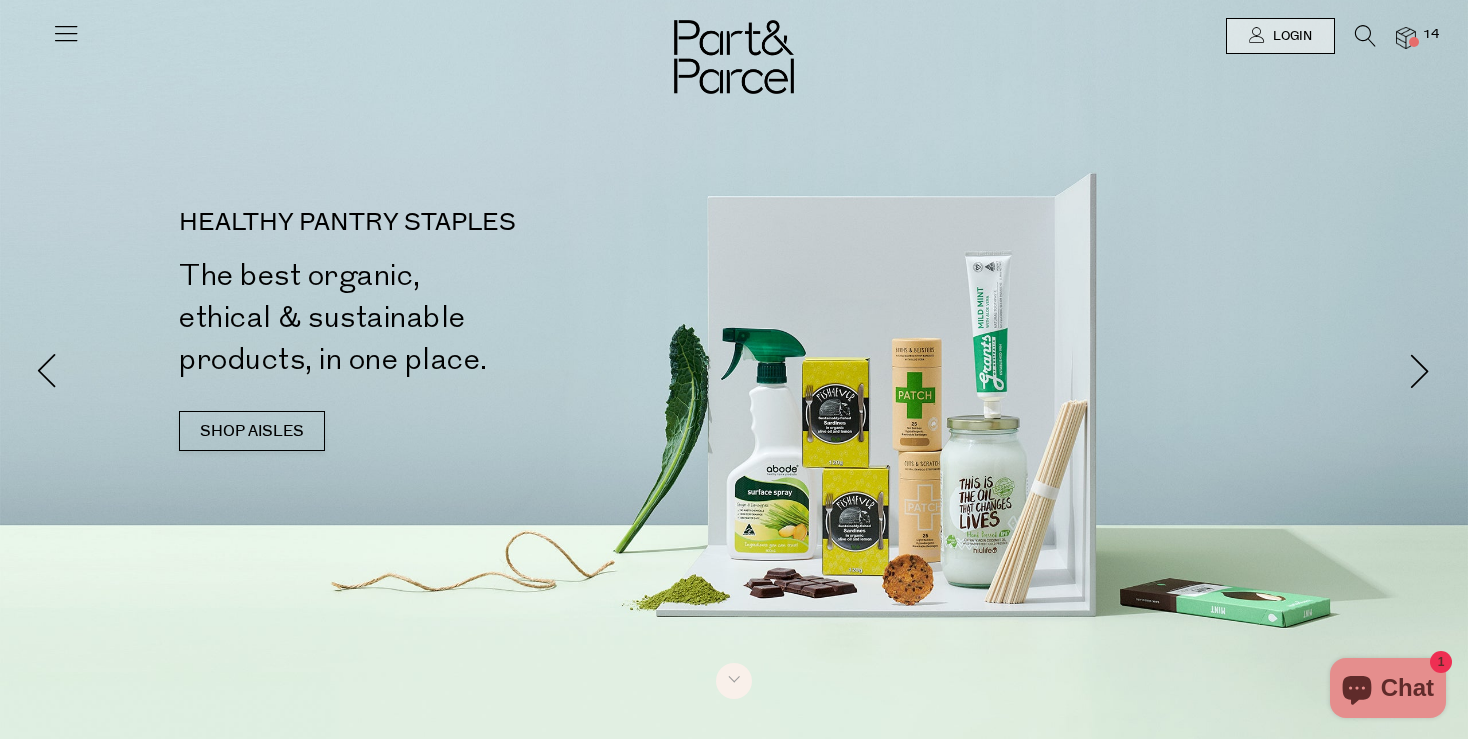 scroll, scrollTop: 0, scrollLeft: 0, axis: both 